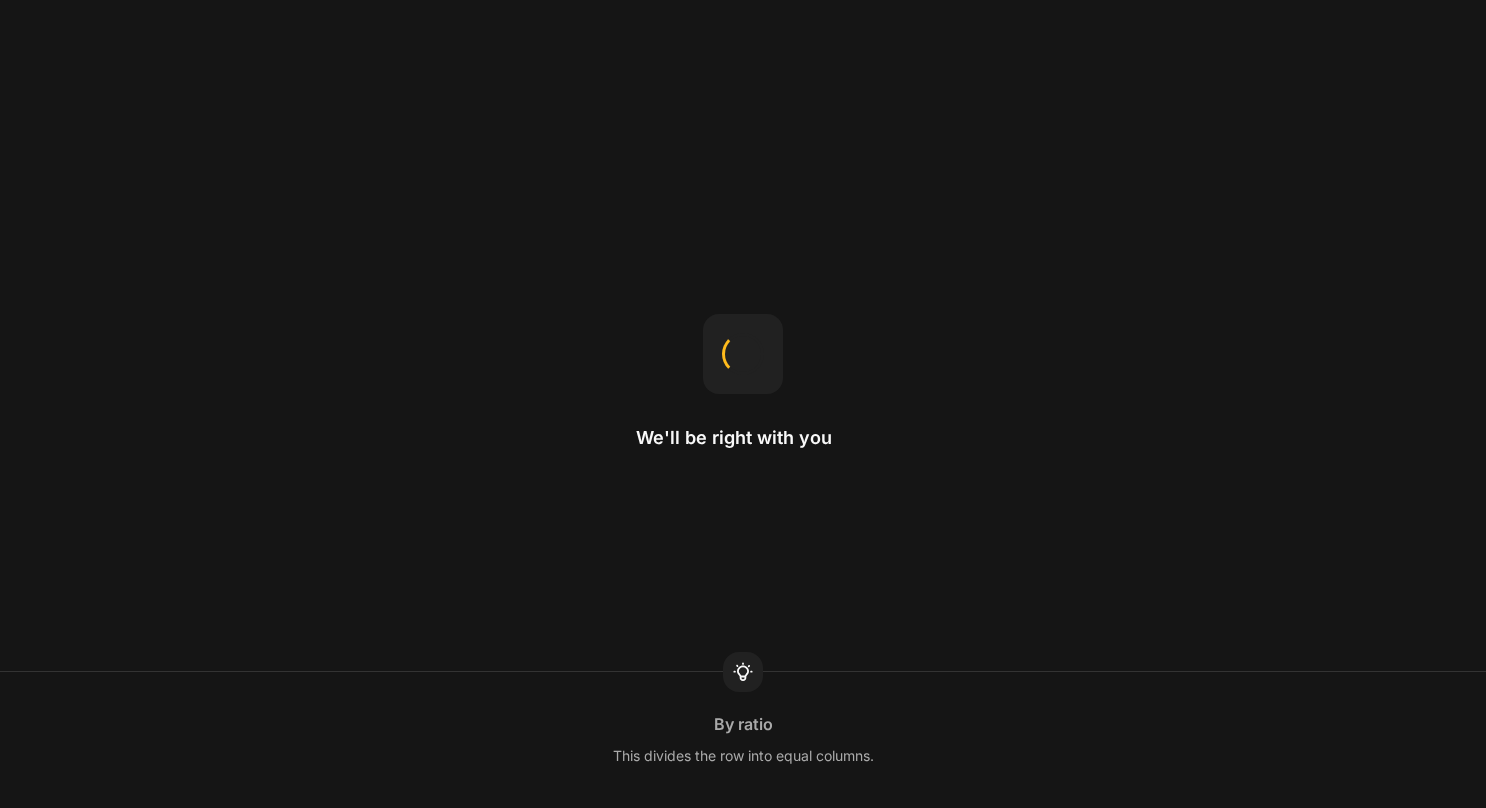 scroll, scrollTop: 0, scrollLeft: 0, axis: both 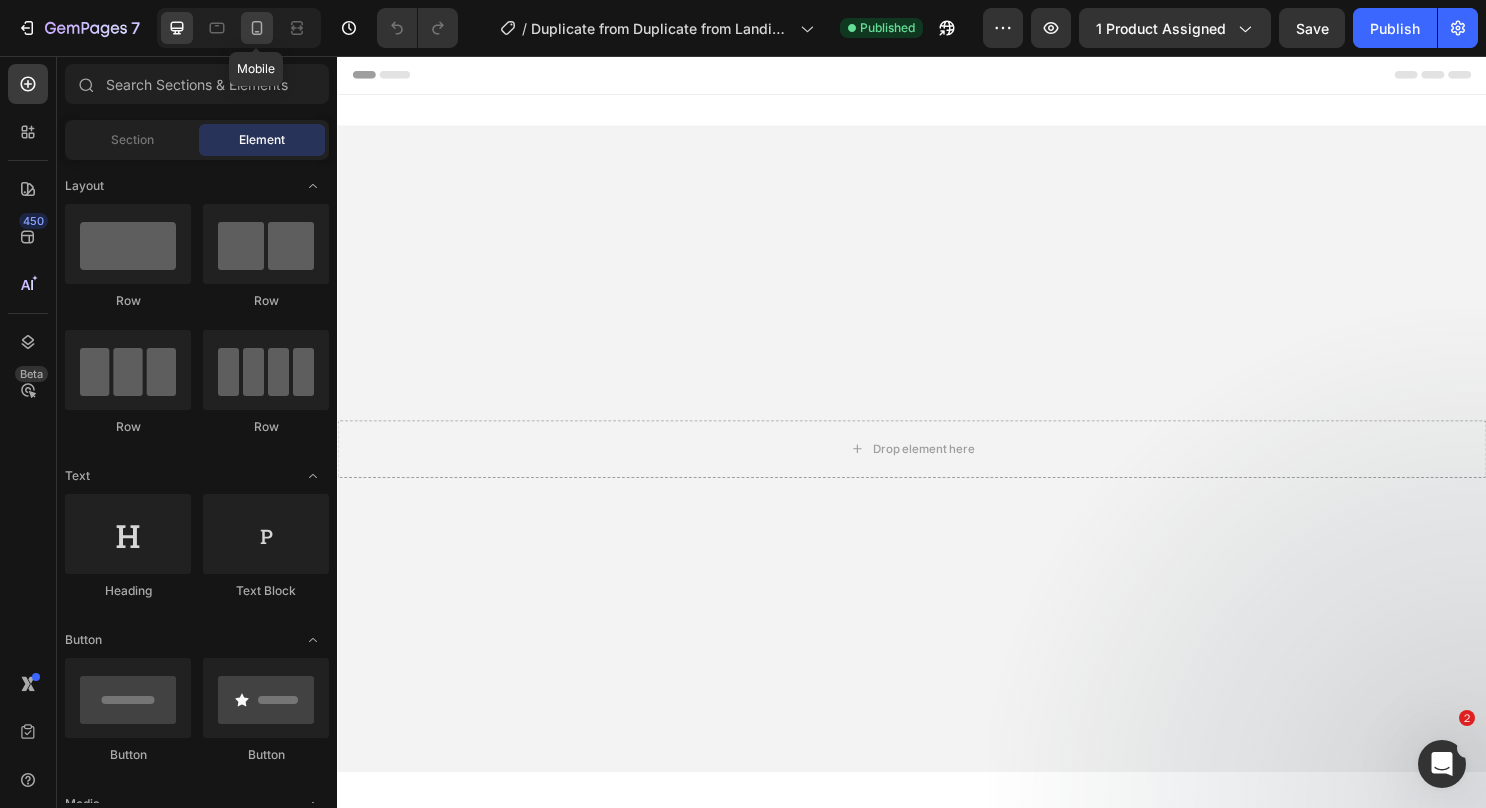 click 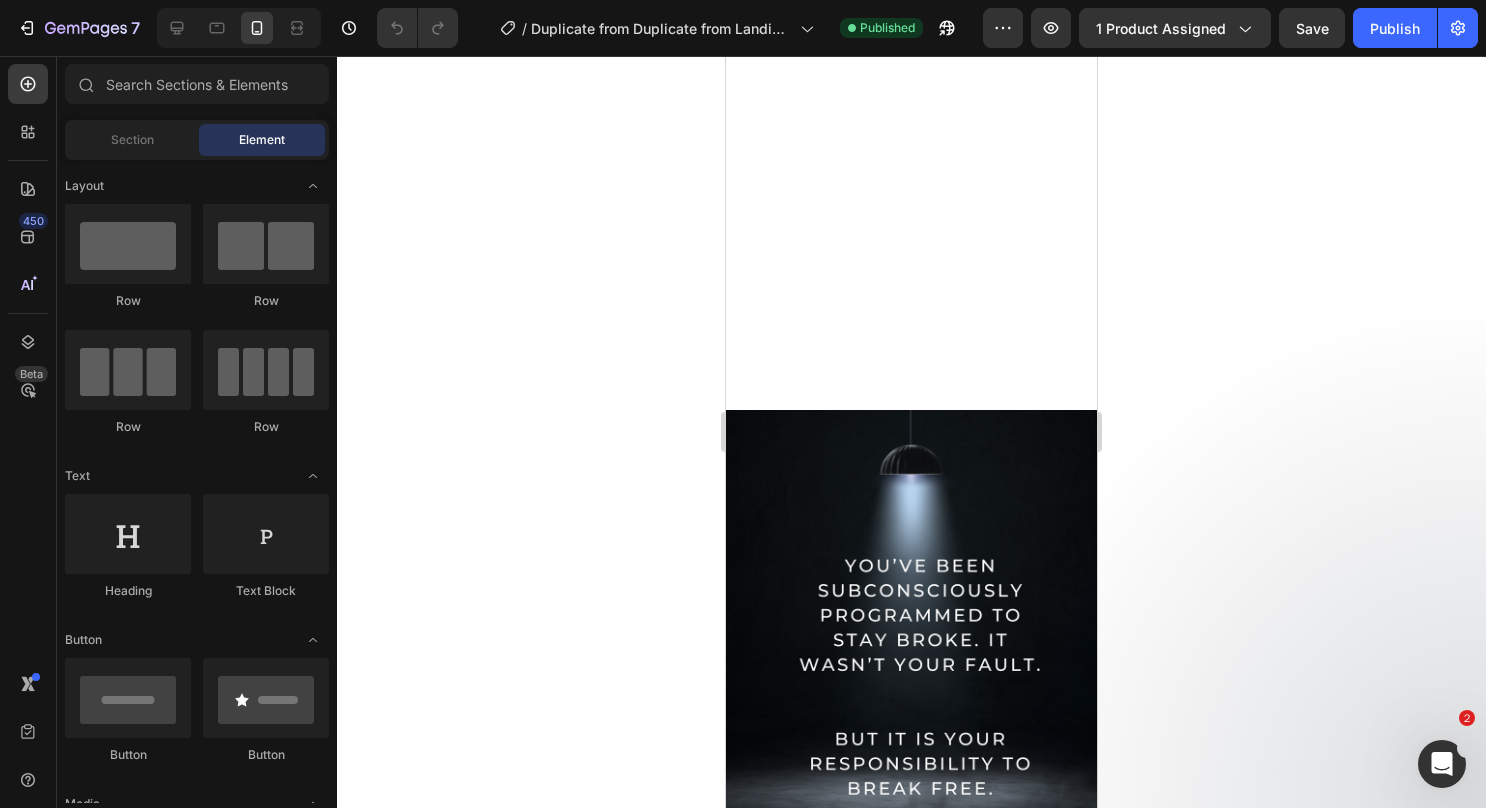 scroll, scrollTop: 1744, scrollLeft: 0, axis: vertical 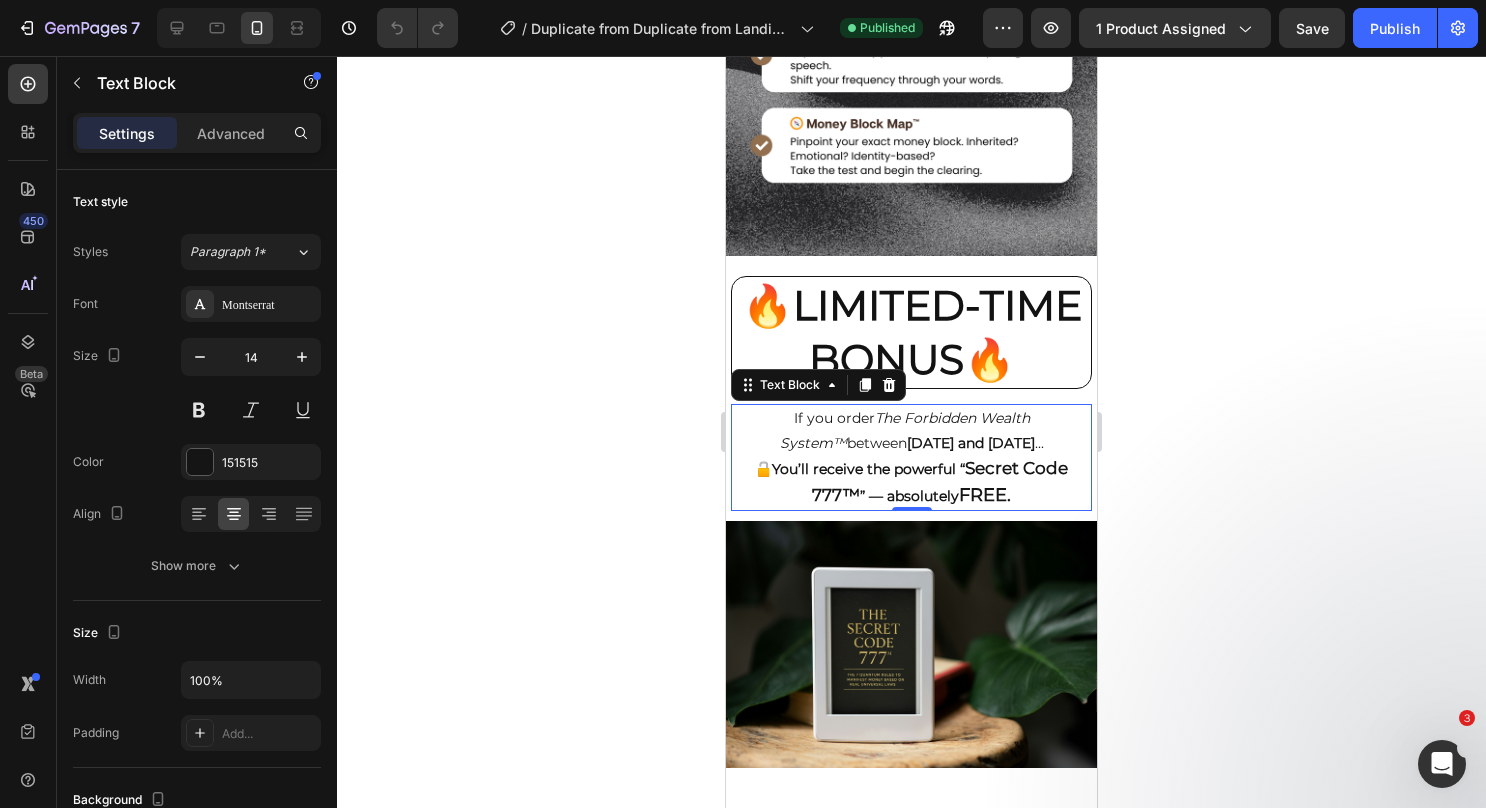 click on "[DATE] and [DATE]" at bounding box center (971, 443) 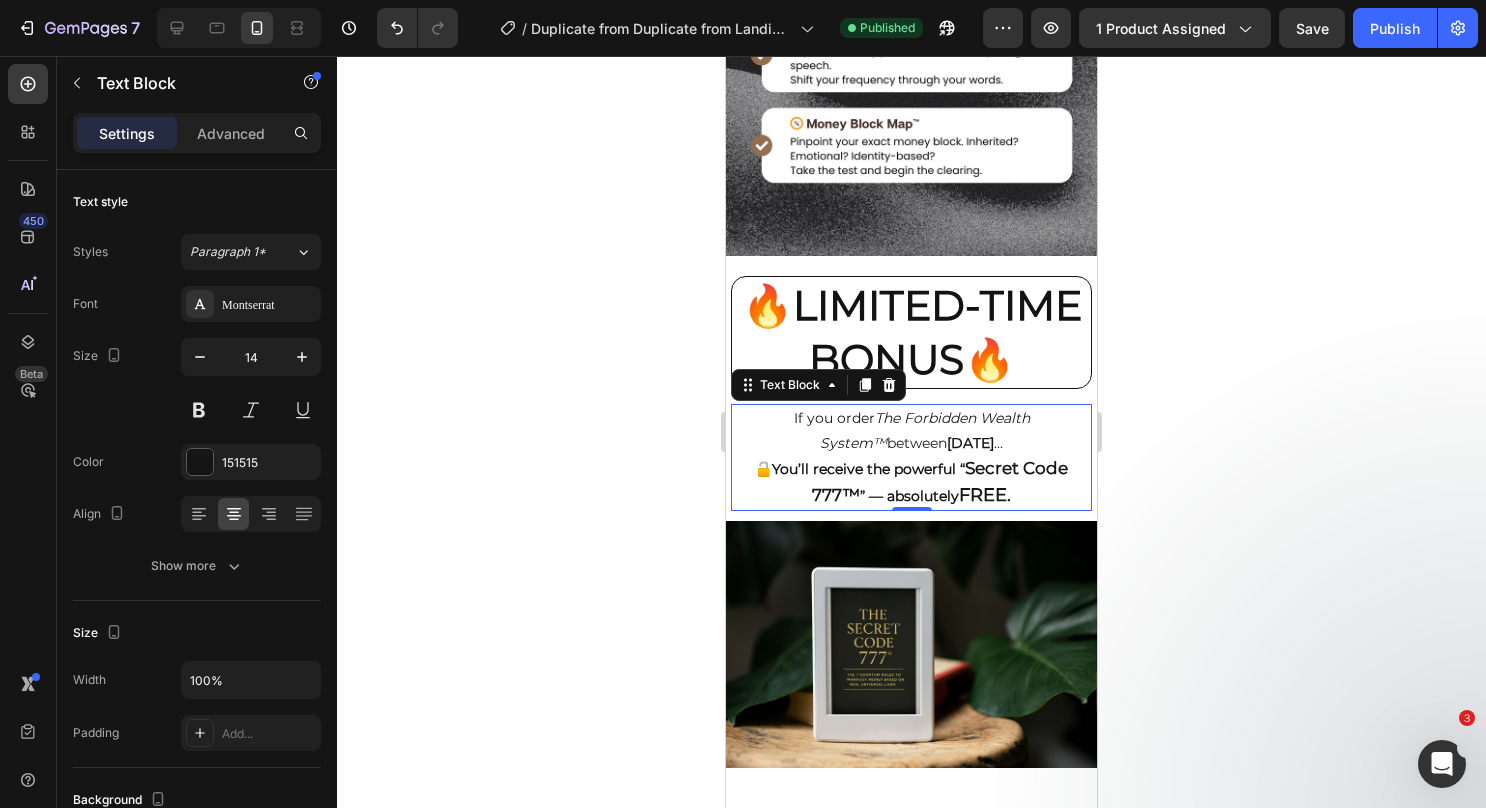 click on "[DATE]" at bounding box center [970, 443] 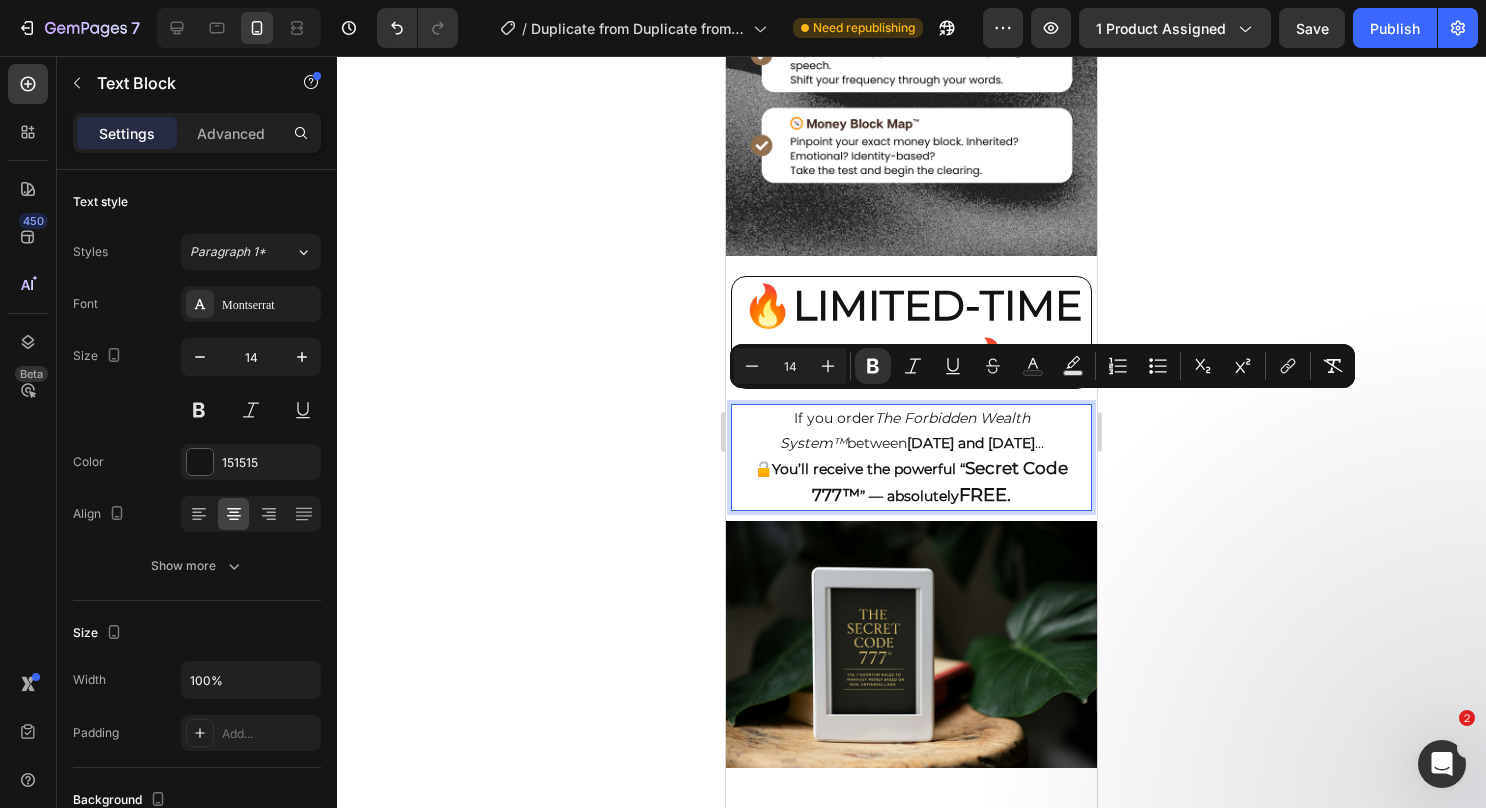 drag, startPoint x: 1018, startPoint y: 407, endPoint x: 848, endPoint y: 402, distance: 170.07352 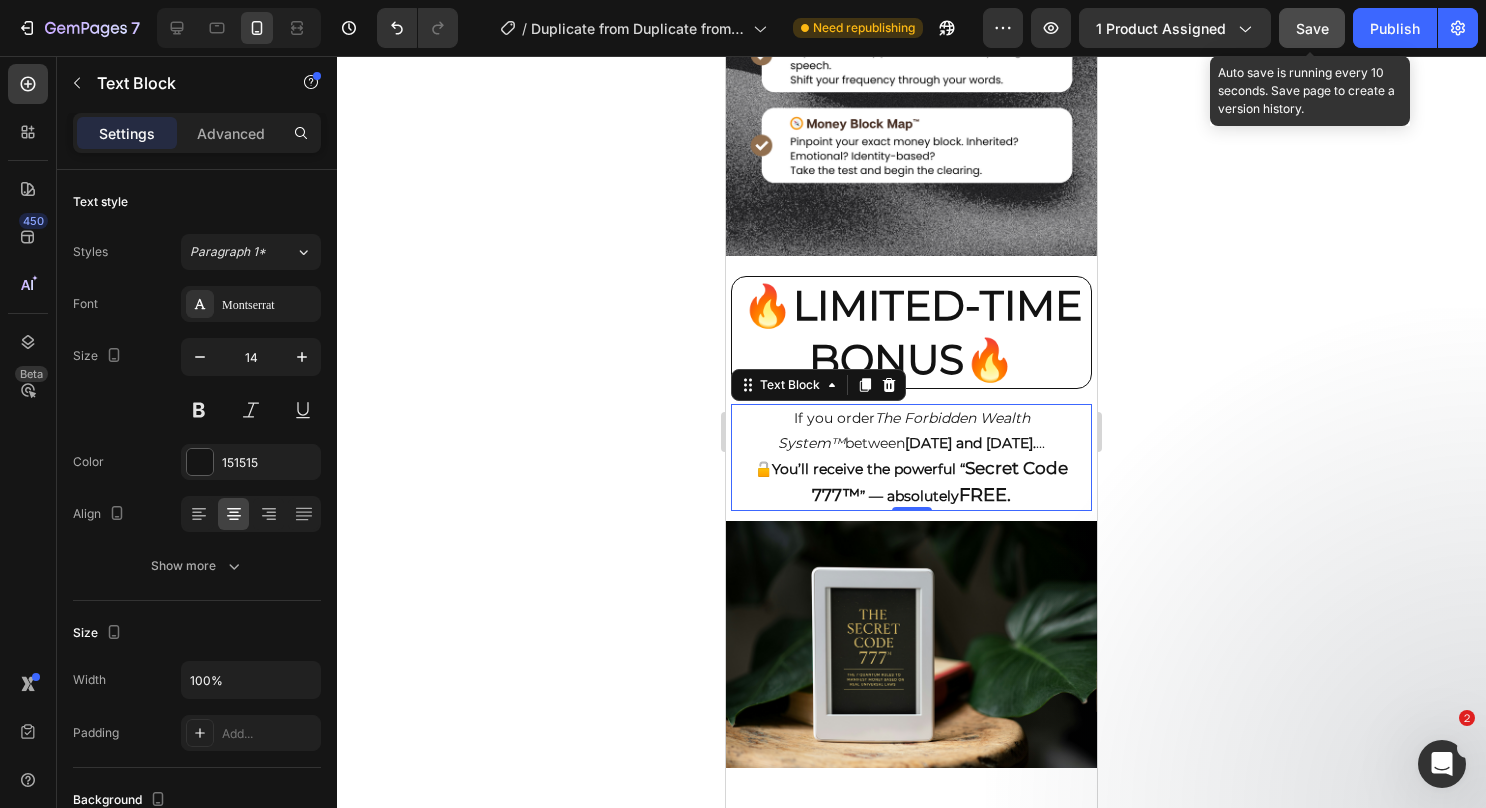 click on "Save" at bounding box center [1312, 28] 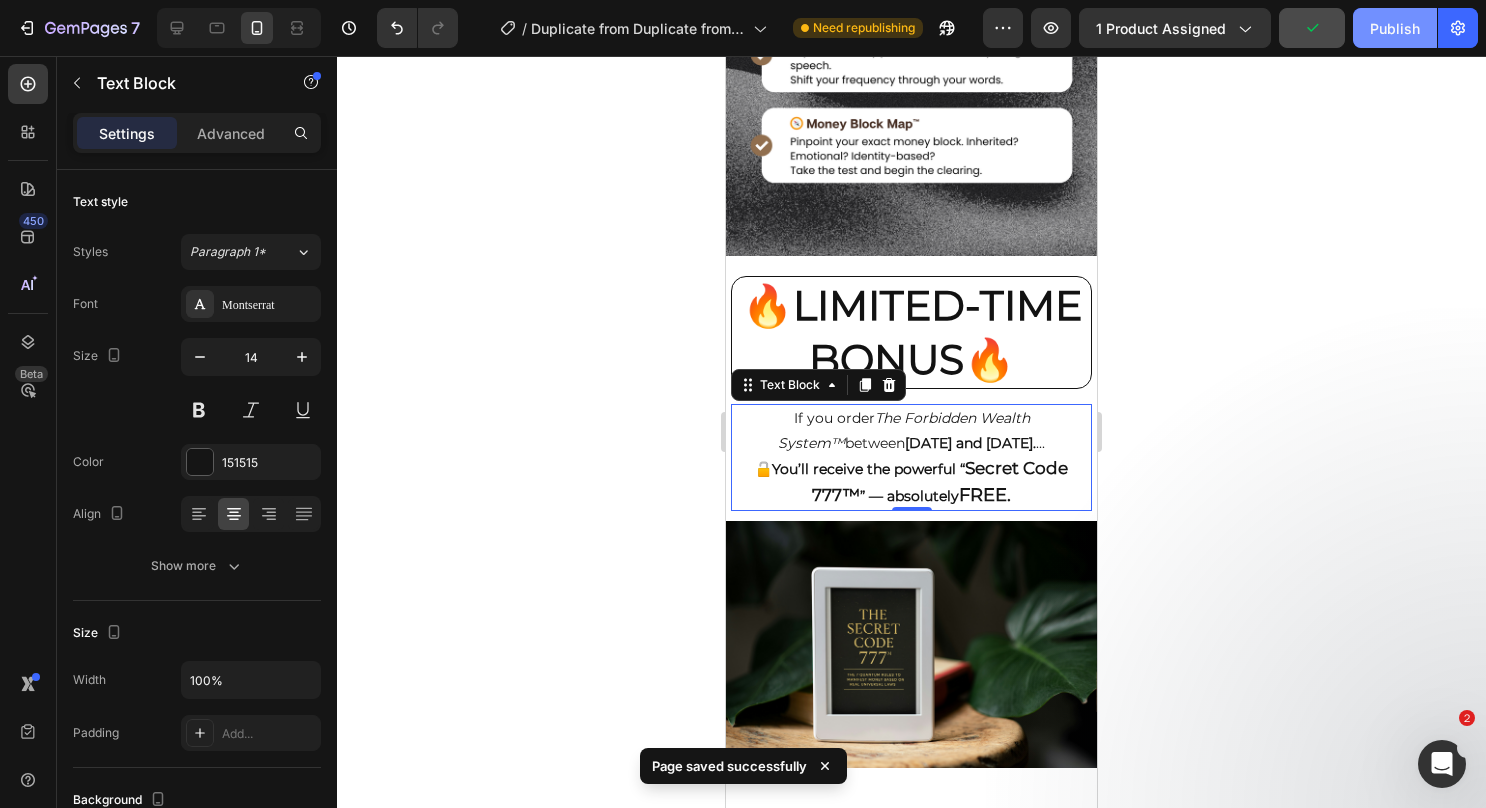 click on "Publish" at bounding box center (1395, 28) 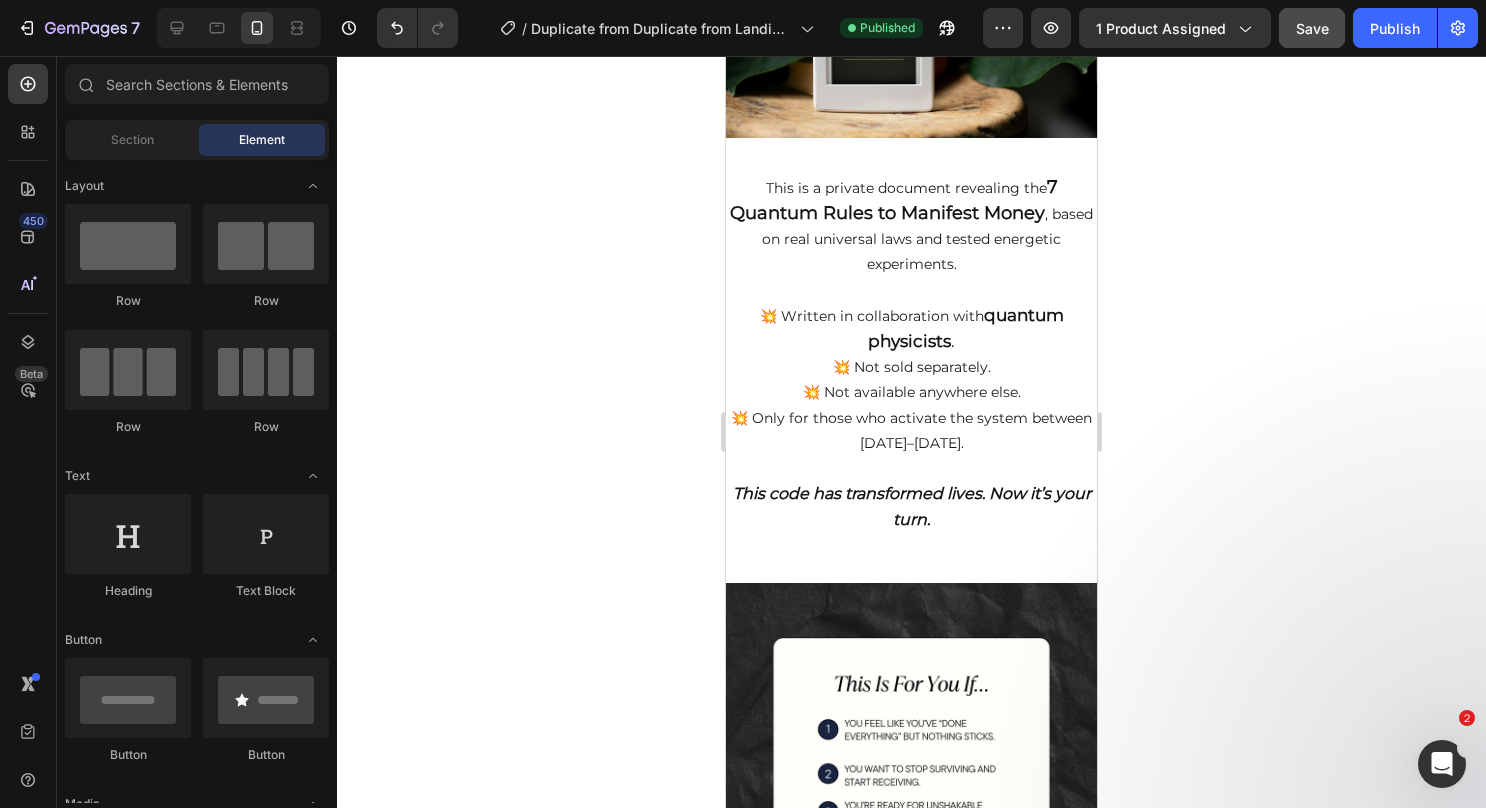scroll, scrollTop: 3702, scrollLeft: 0, axis: vertical 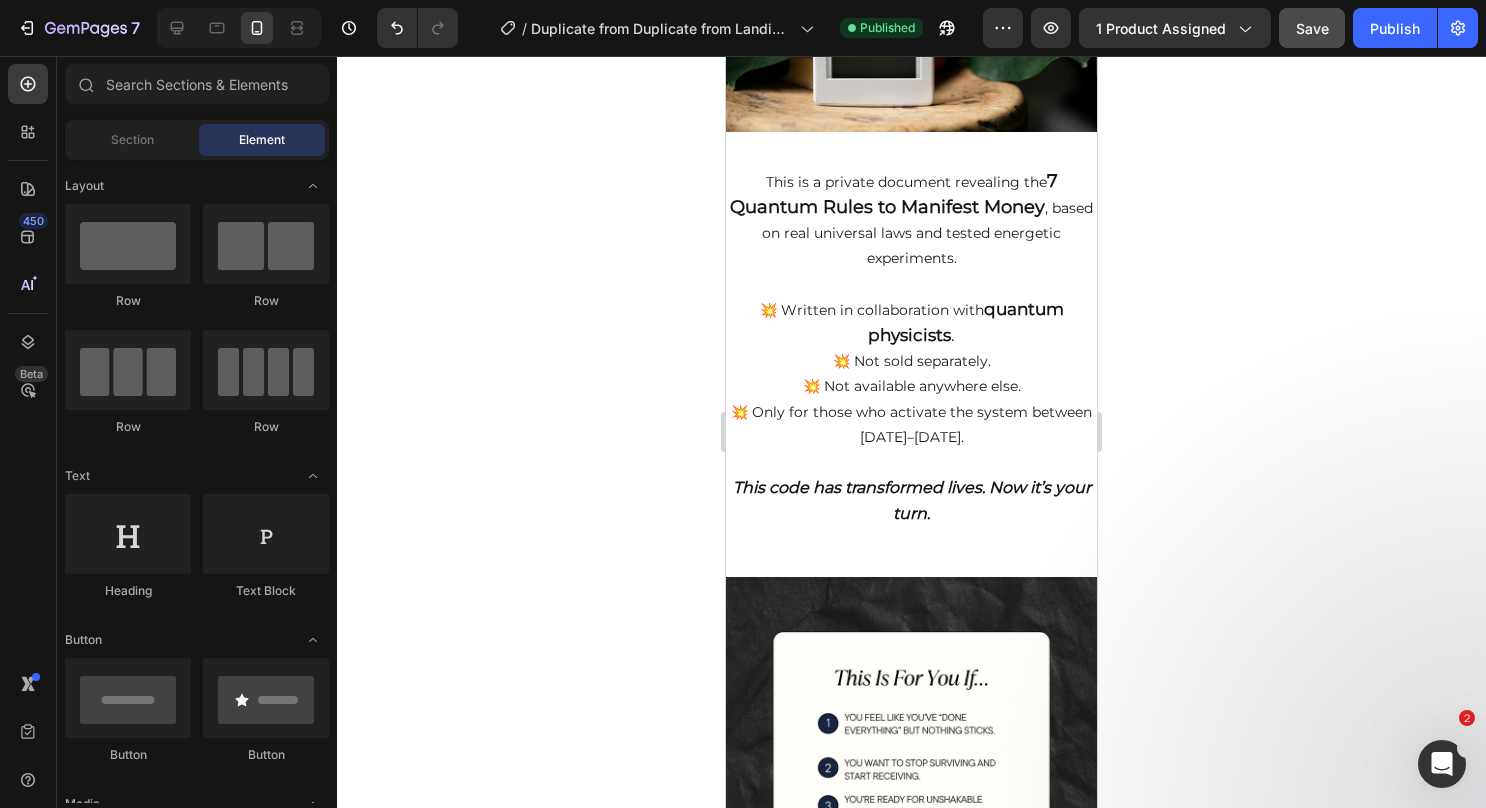 drag, startPoint x: 1088, startPoint y: 567, endPoint x: 1823, endPoint y: 714, distance: 749.55585 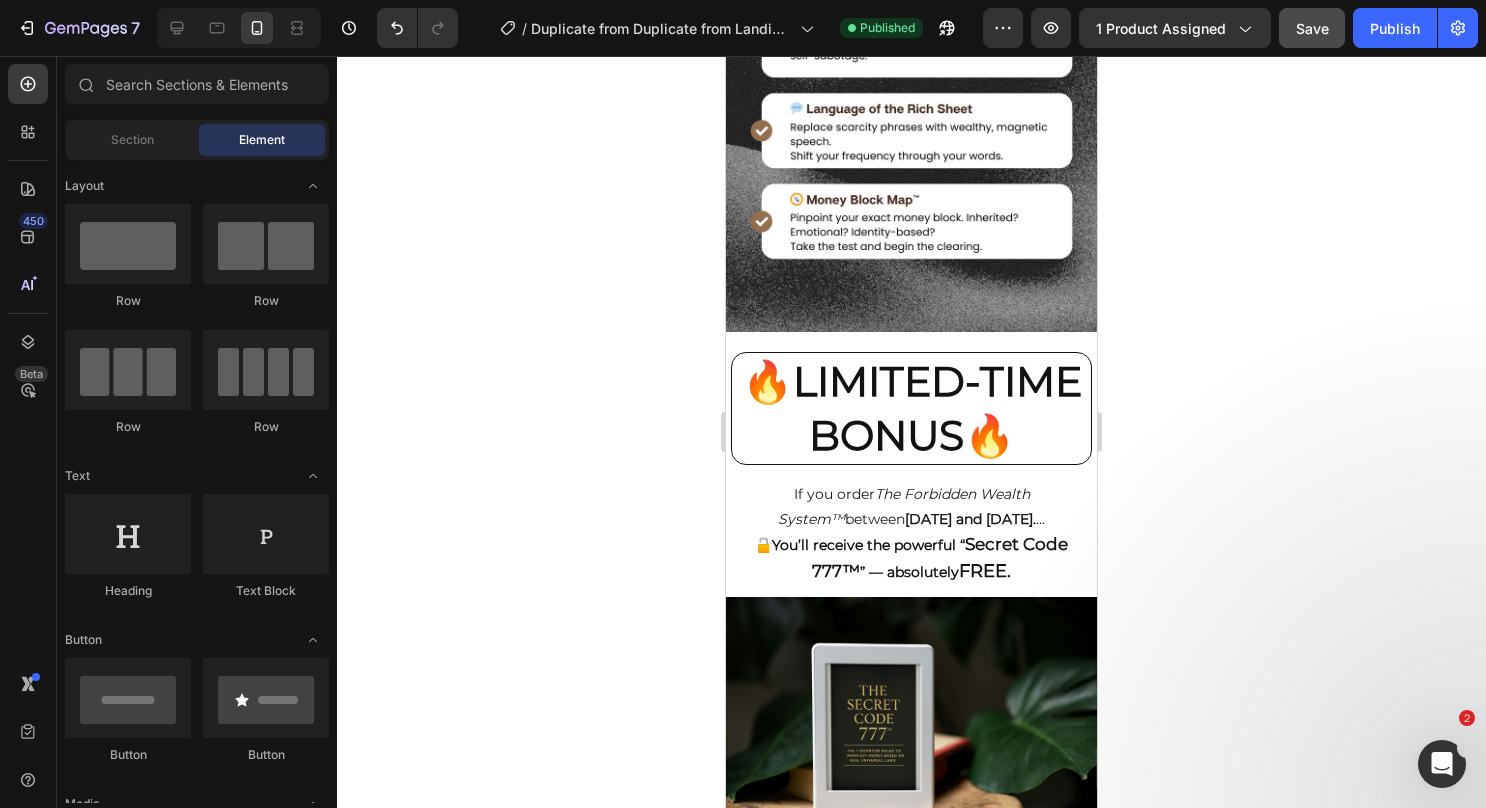 scroll, scrollTop: 3000, scrollLeft: 0, axis: vertical 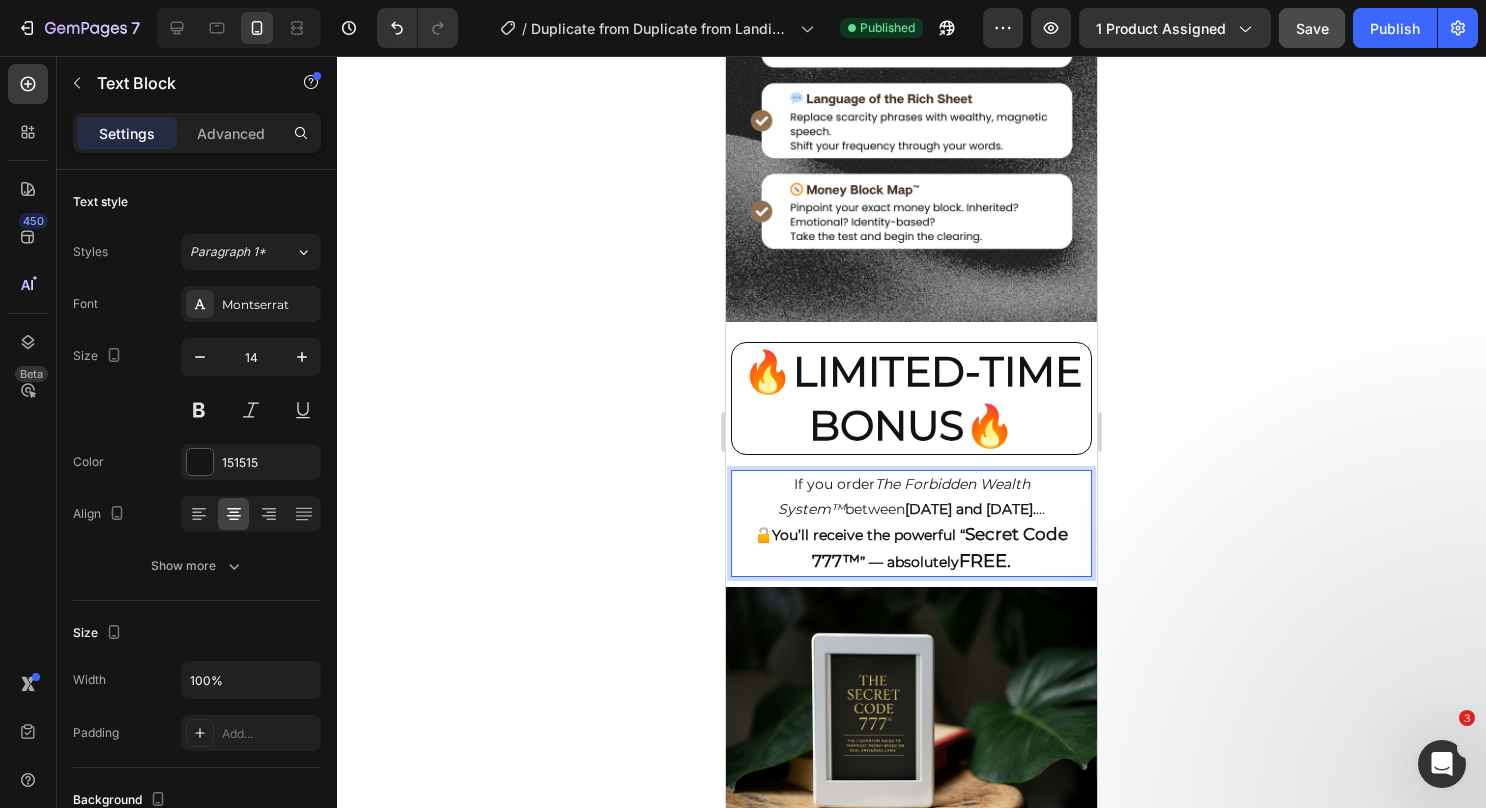 drag, startPoint x: 1026, startPoint y: 473, endPoint x: 891, endPoint y: 466, distance: 135.18137 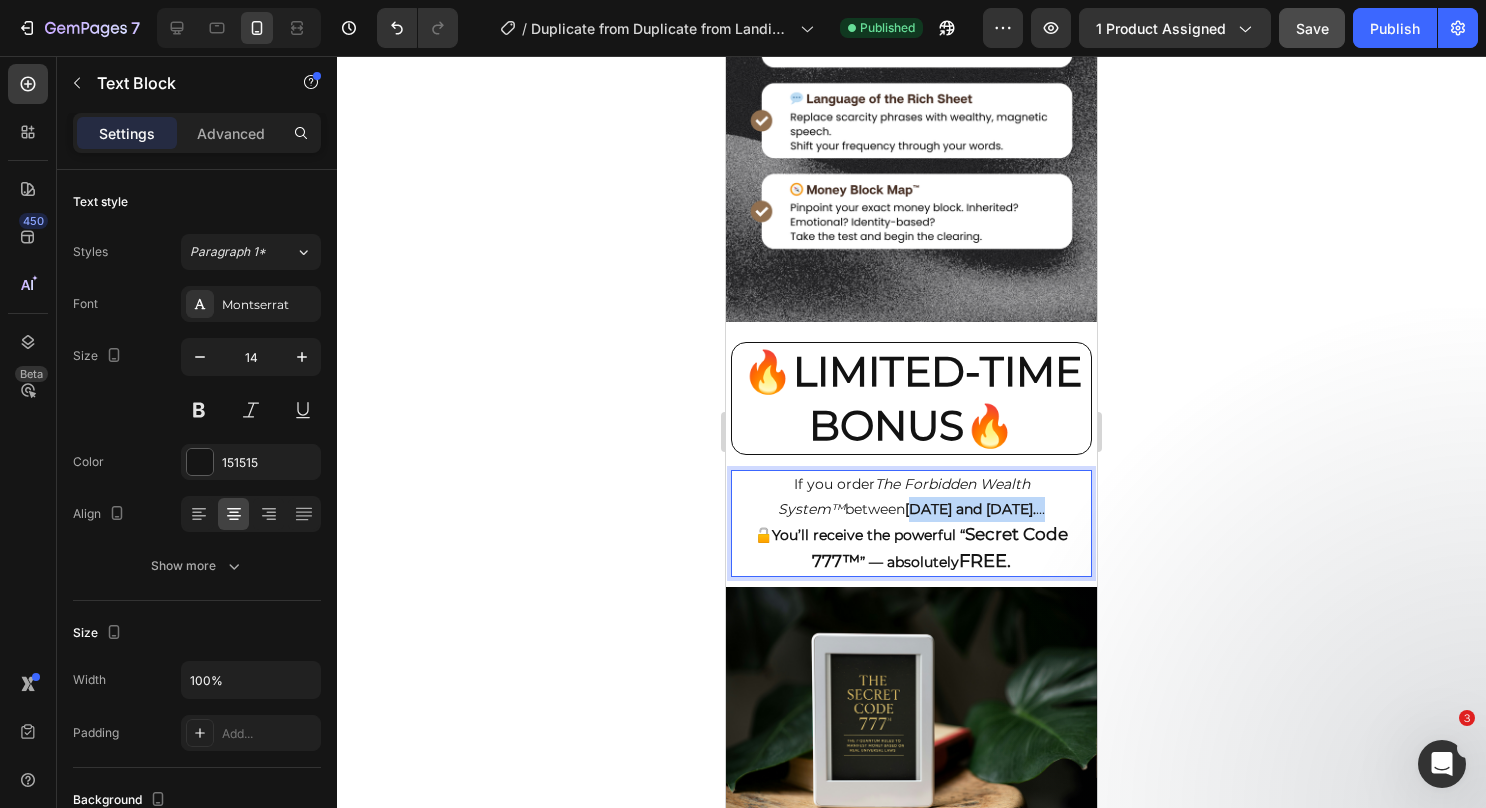 drag, startPoint x: 846, startPoint y: 471, endPoint x: 1030, endPoint y: 472, distance: 184.00272 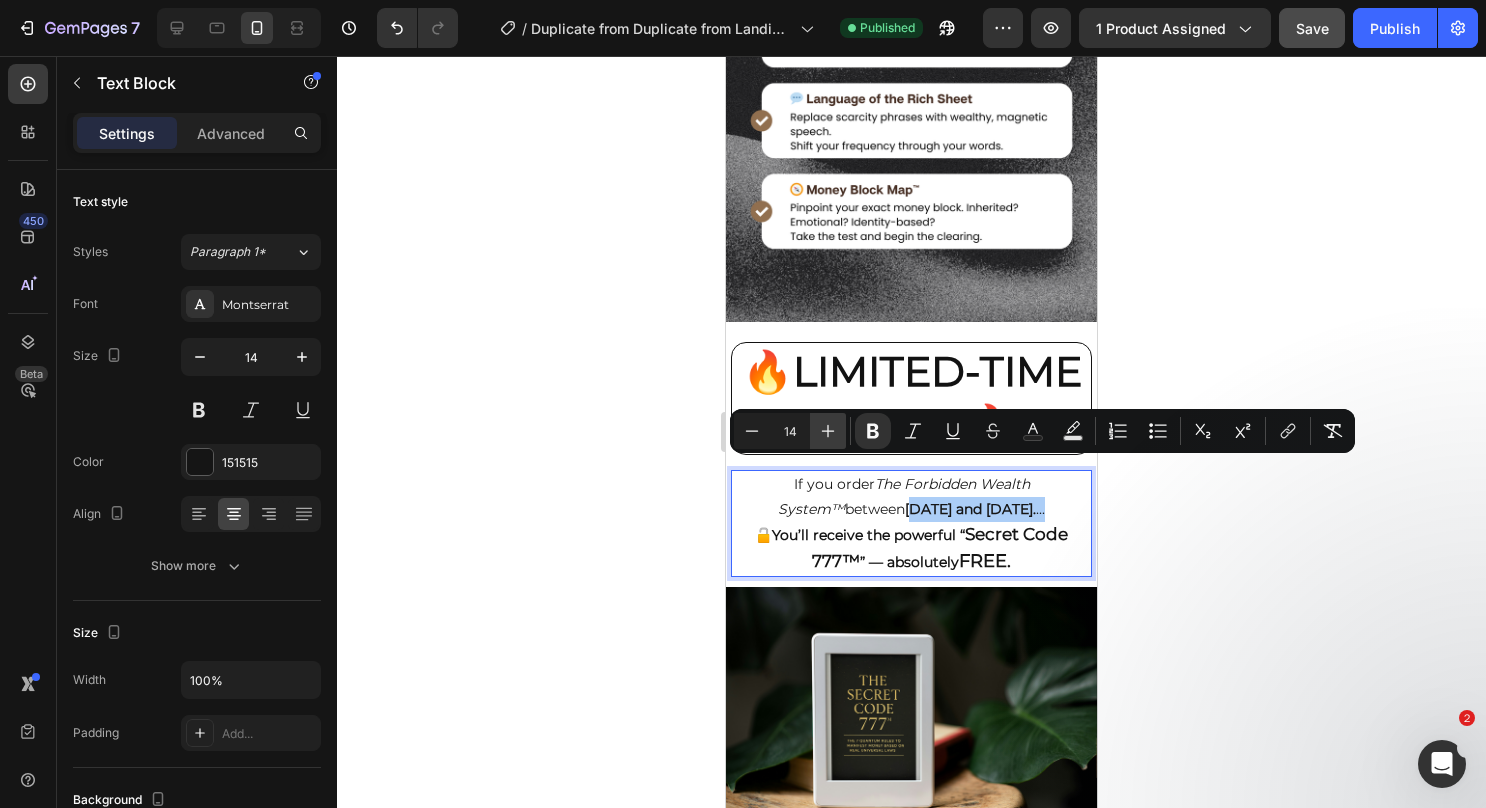 click on "Plus" at bounding box center [828, 431] 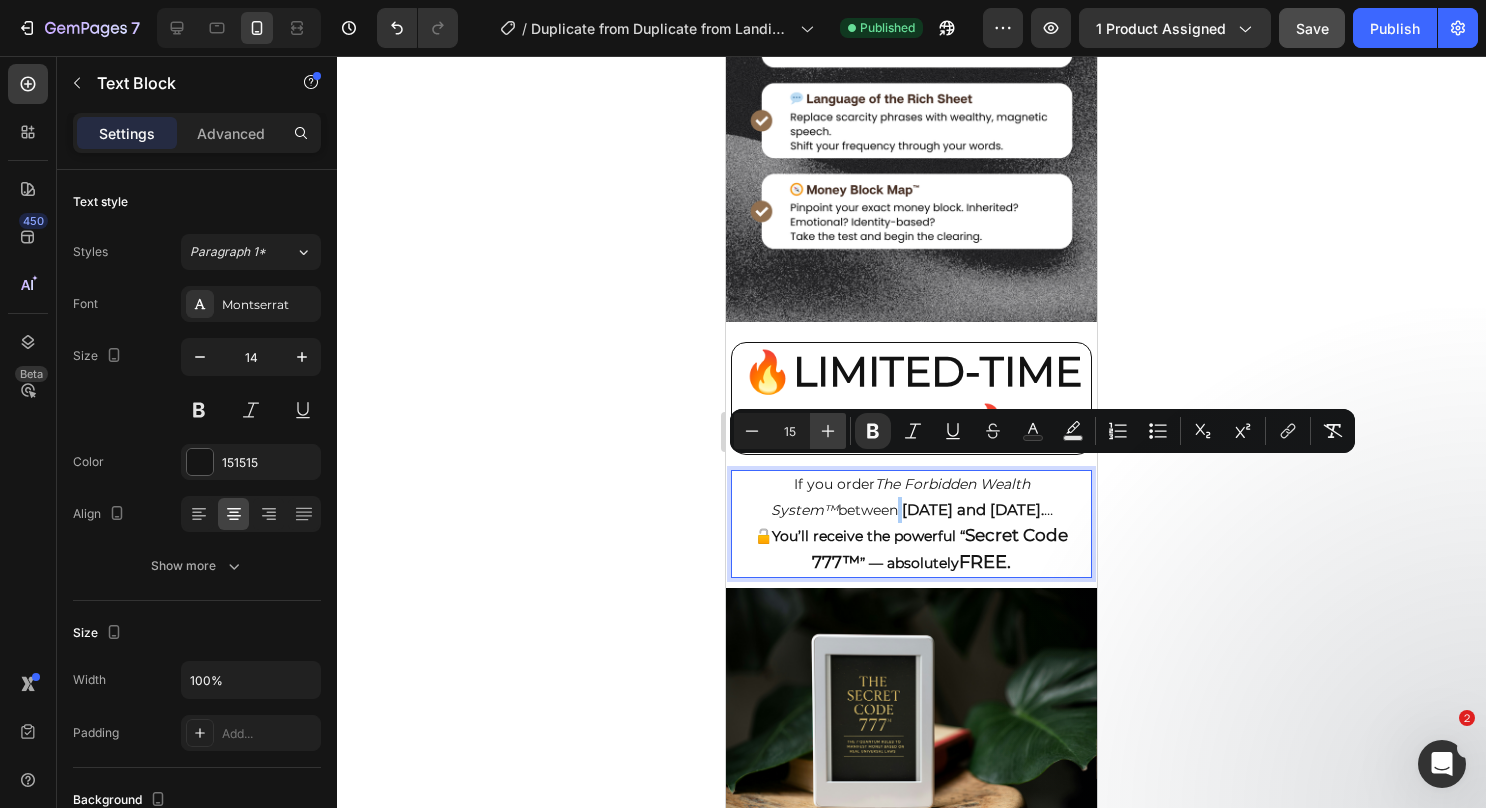 click on "Plus" at bounding box center (828, 431) 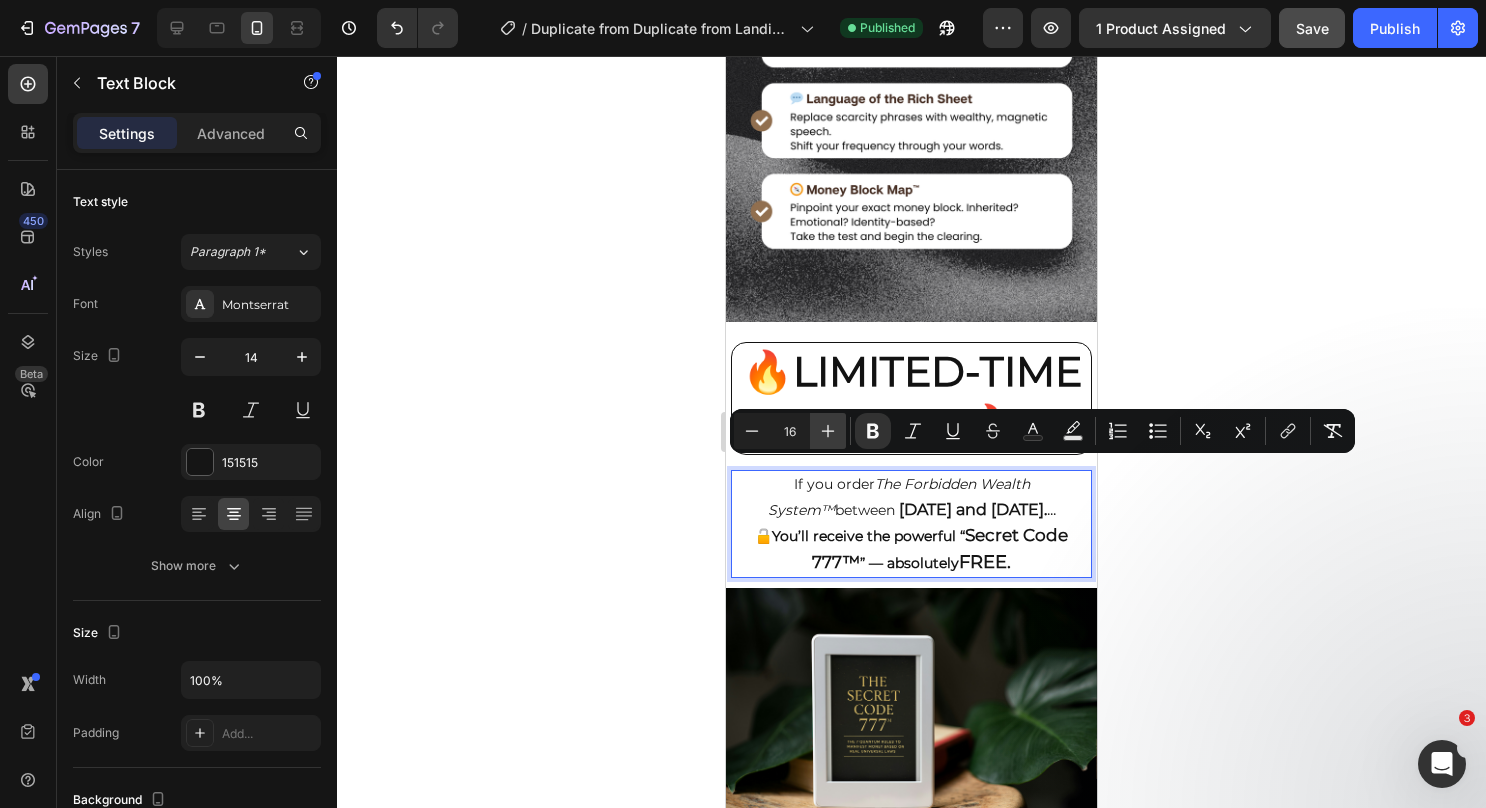 click on "Plus" at bounding box center [828, 431] 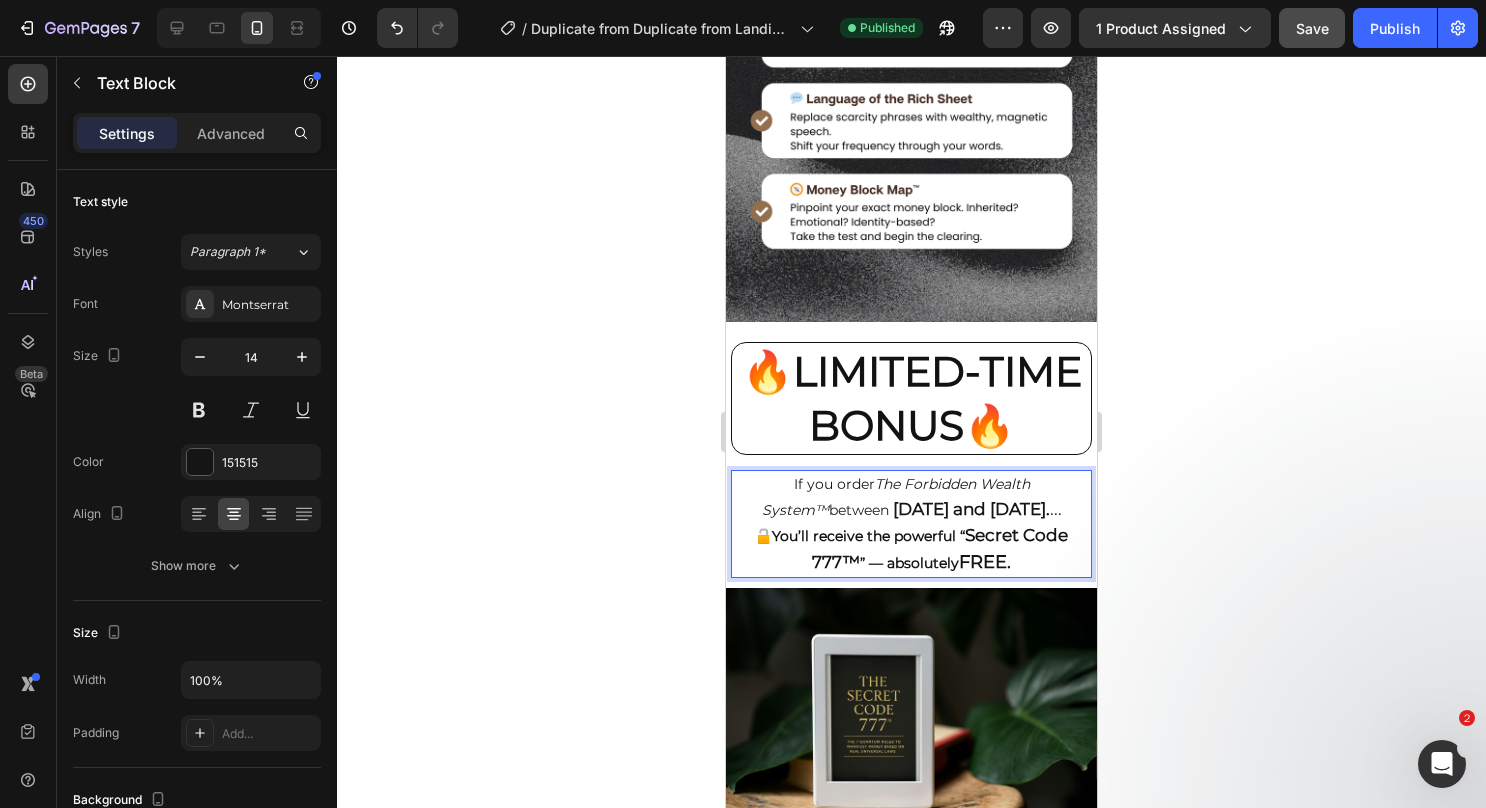 click on "You’ll receive the powerful “" at bounding box center (868, 536) 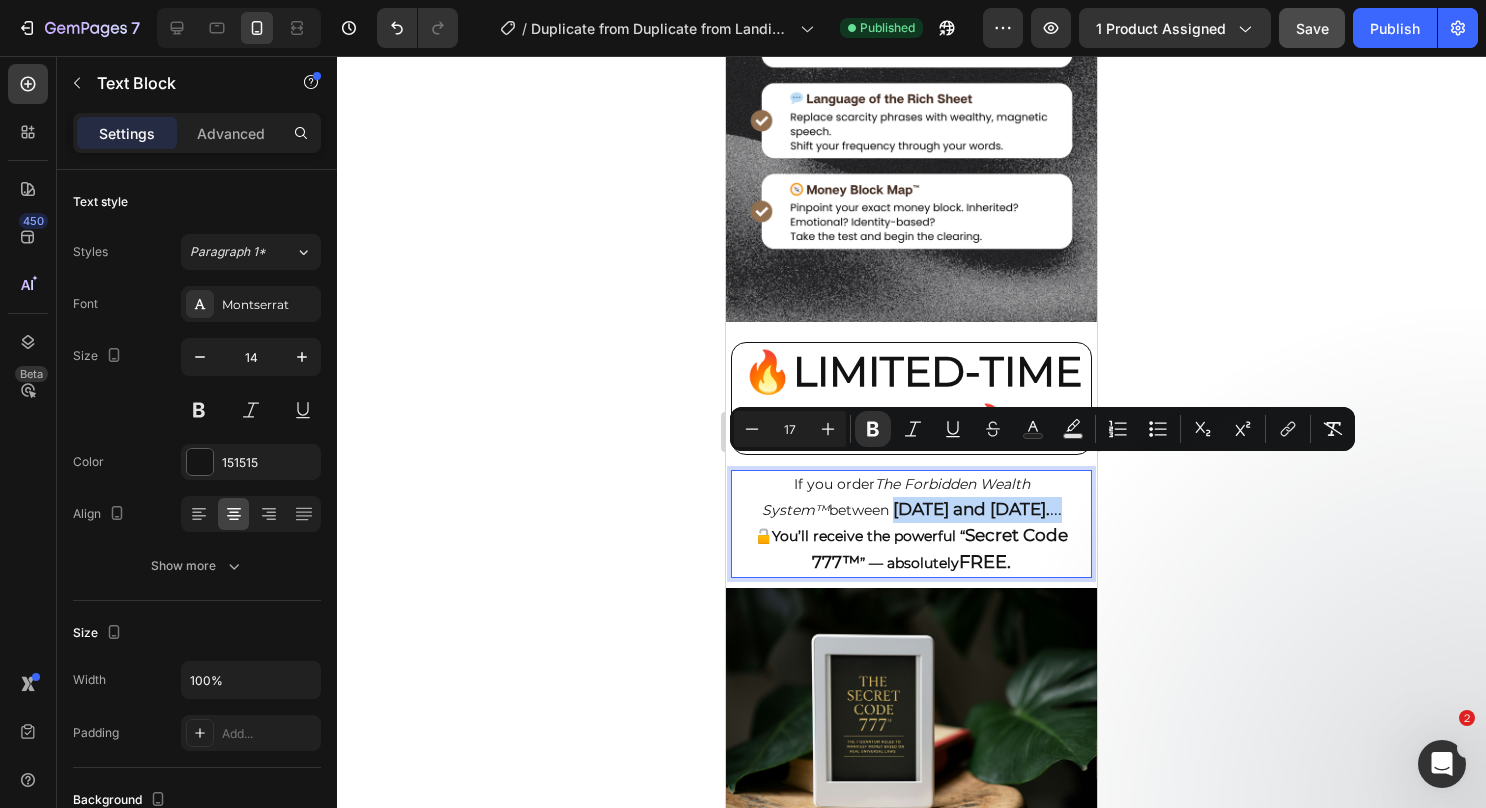 drag, startPoint x: 1047, startPoint y: 472, endPoint x: 826, endPoint y: 475, distance: 221.02036 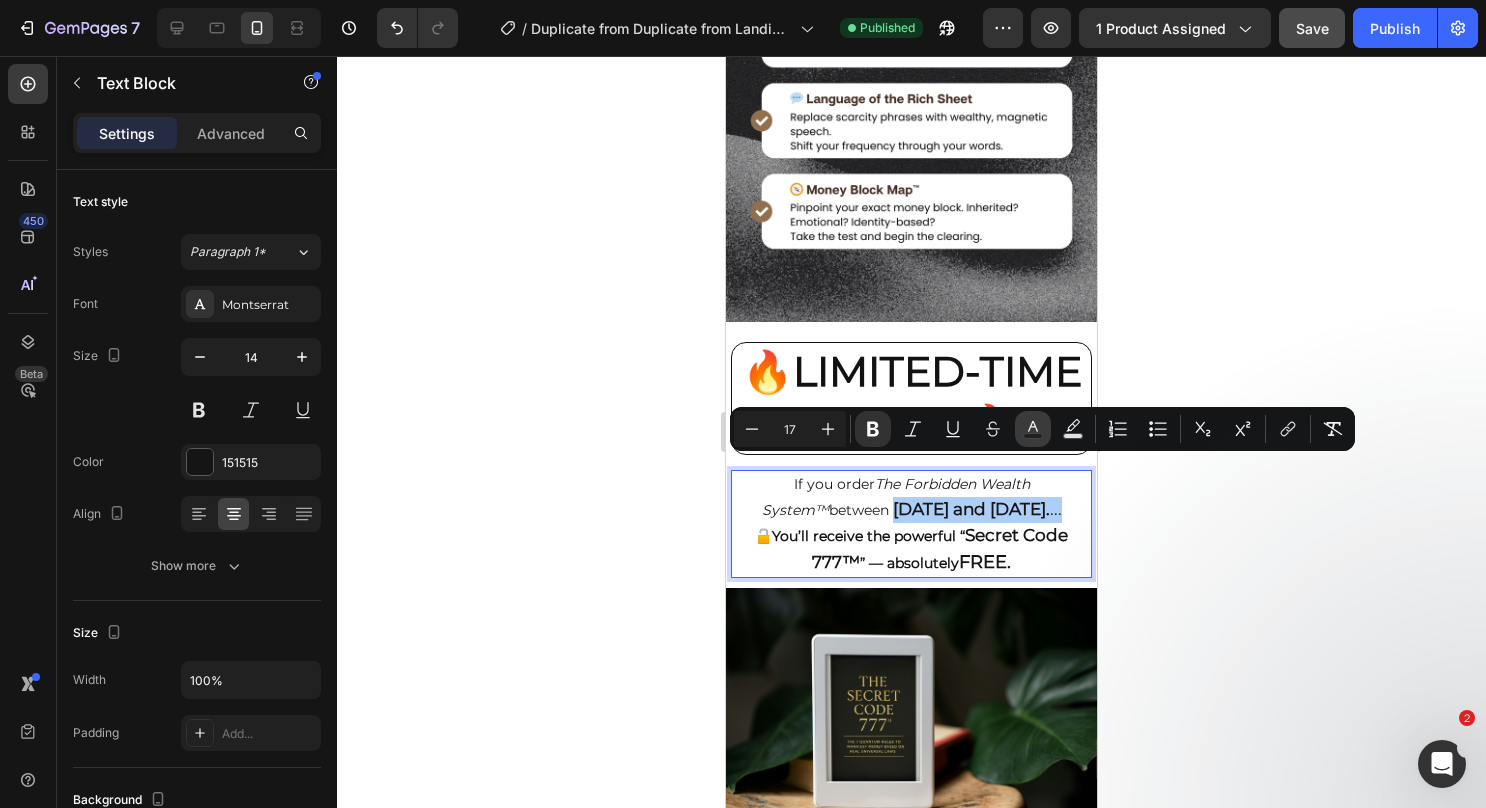 click 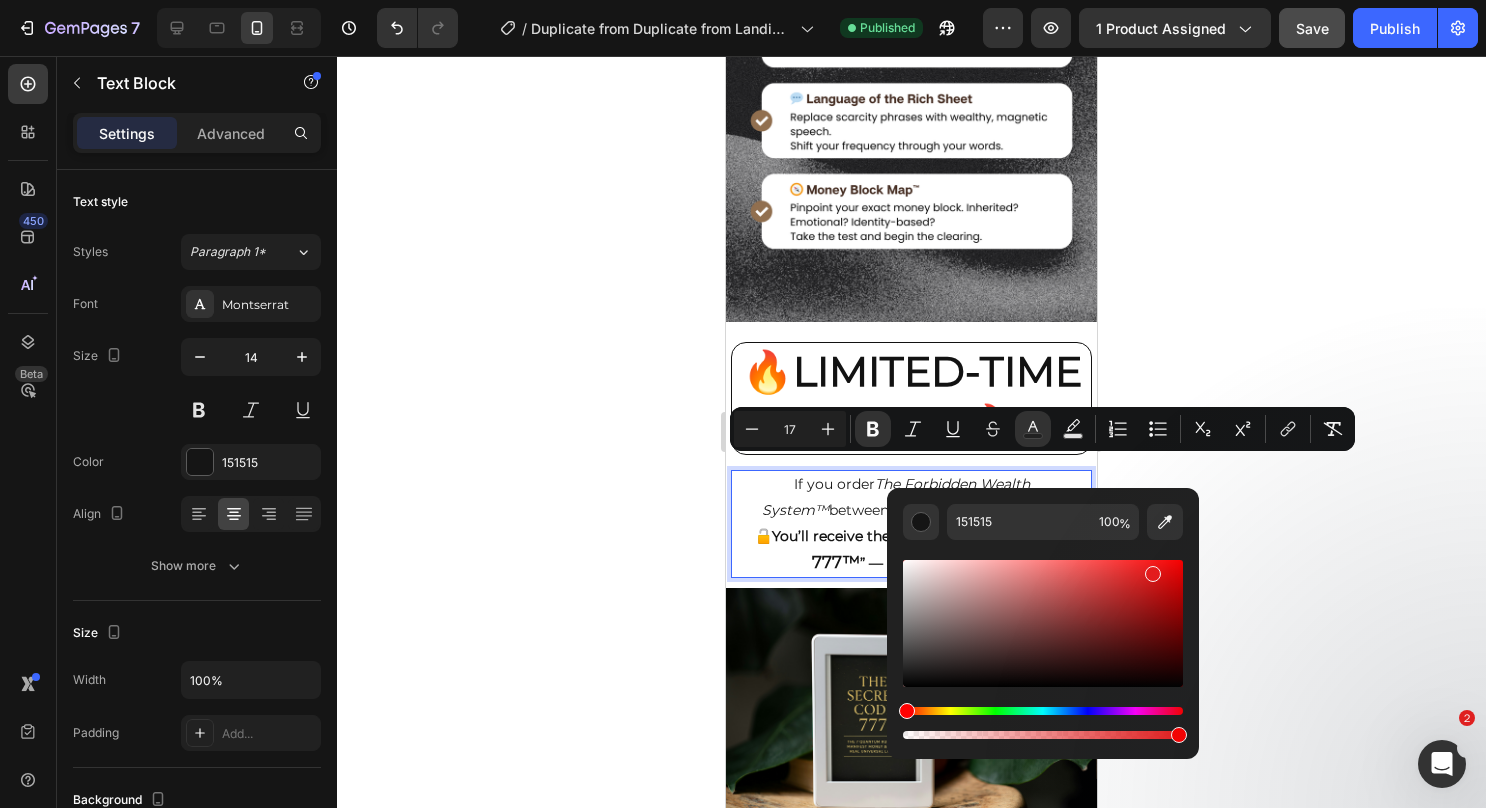 click at bounding box center (1043, 623) 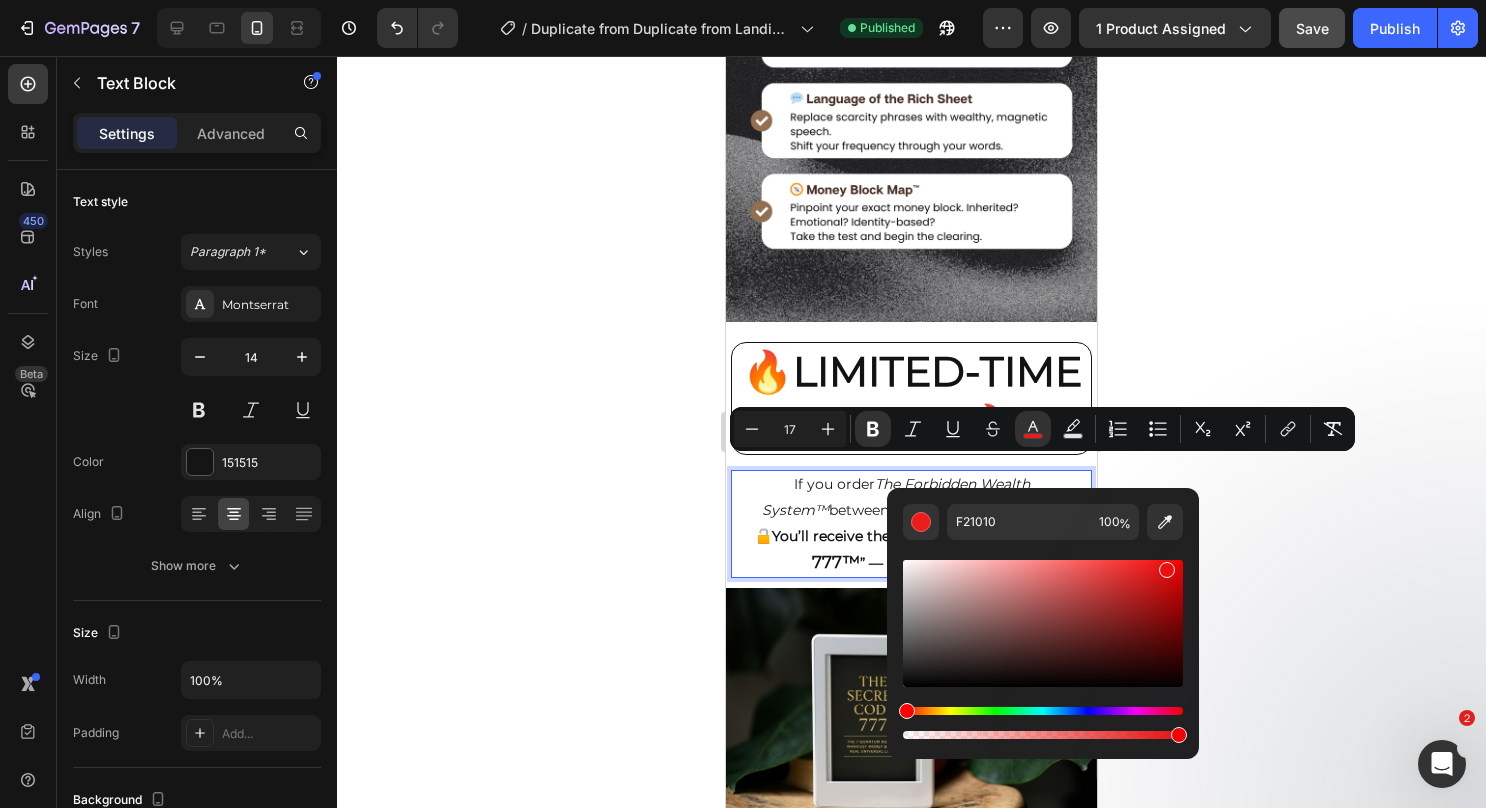 drag, startPoint x: 1150, startPoint y: 569, endPoint x: 1164, endPoint y: 566, distance: 14.3178215 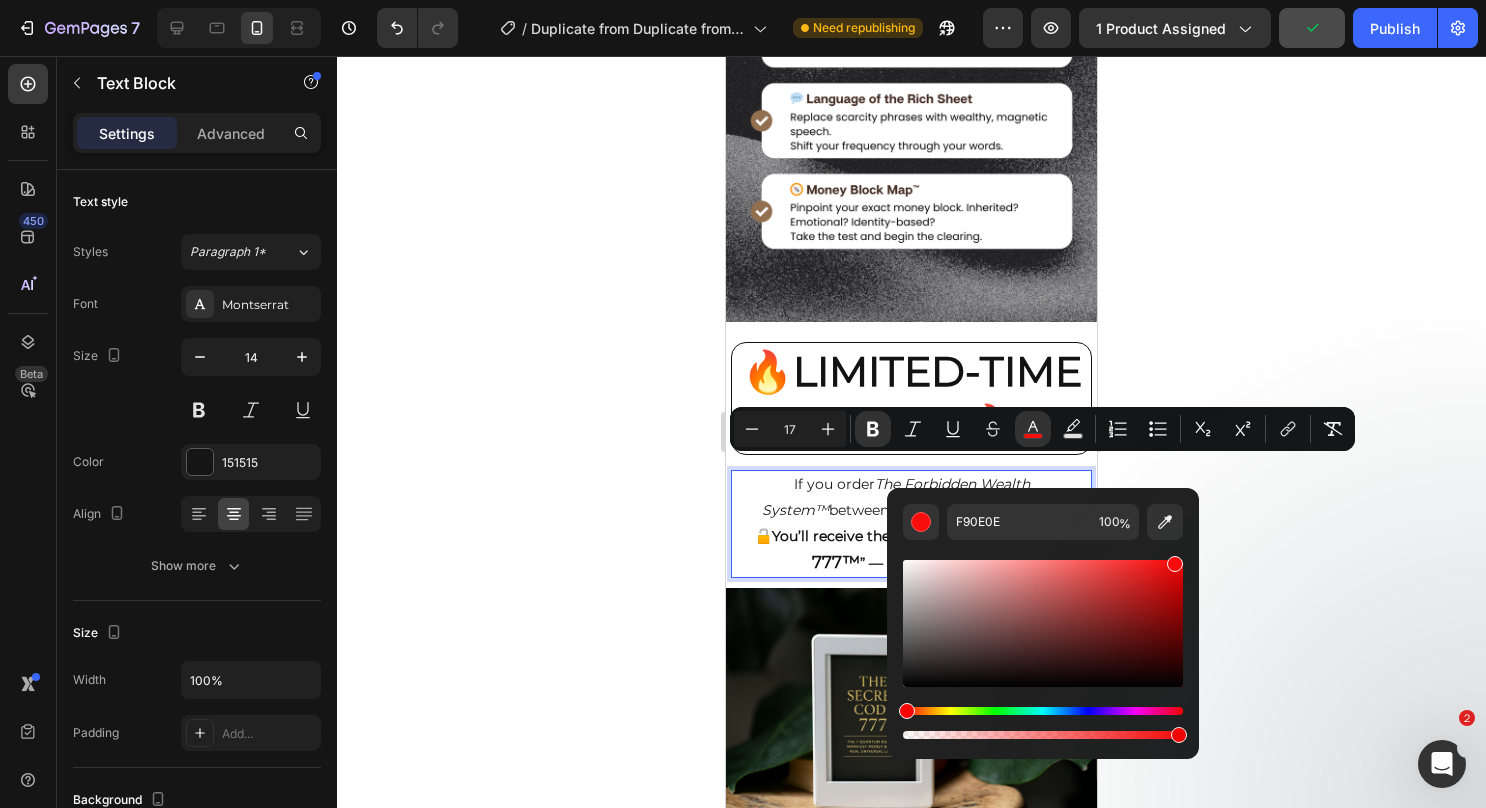 click at bounding box center [1175, 564] 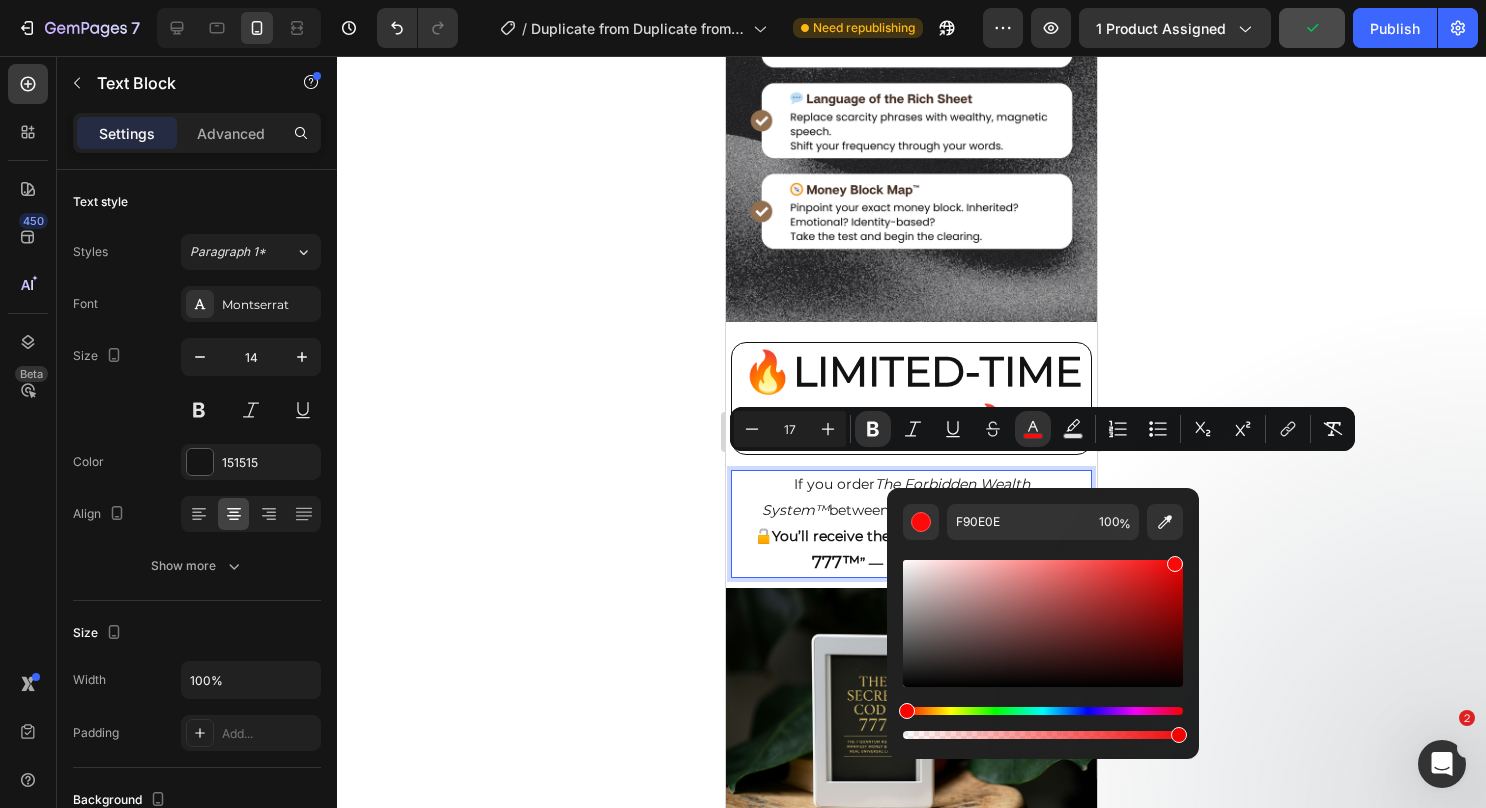 type on "FF0A0A" 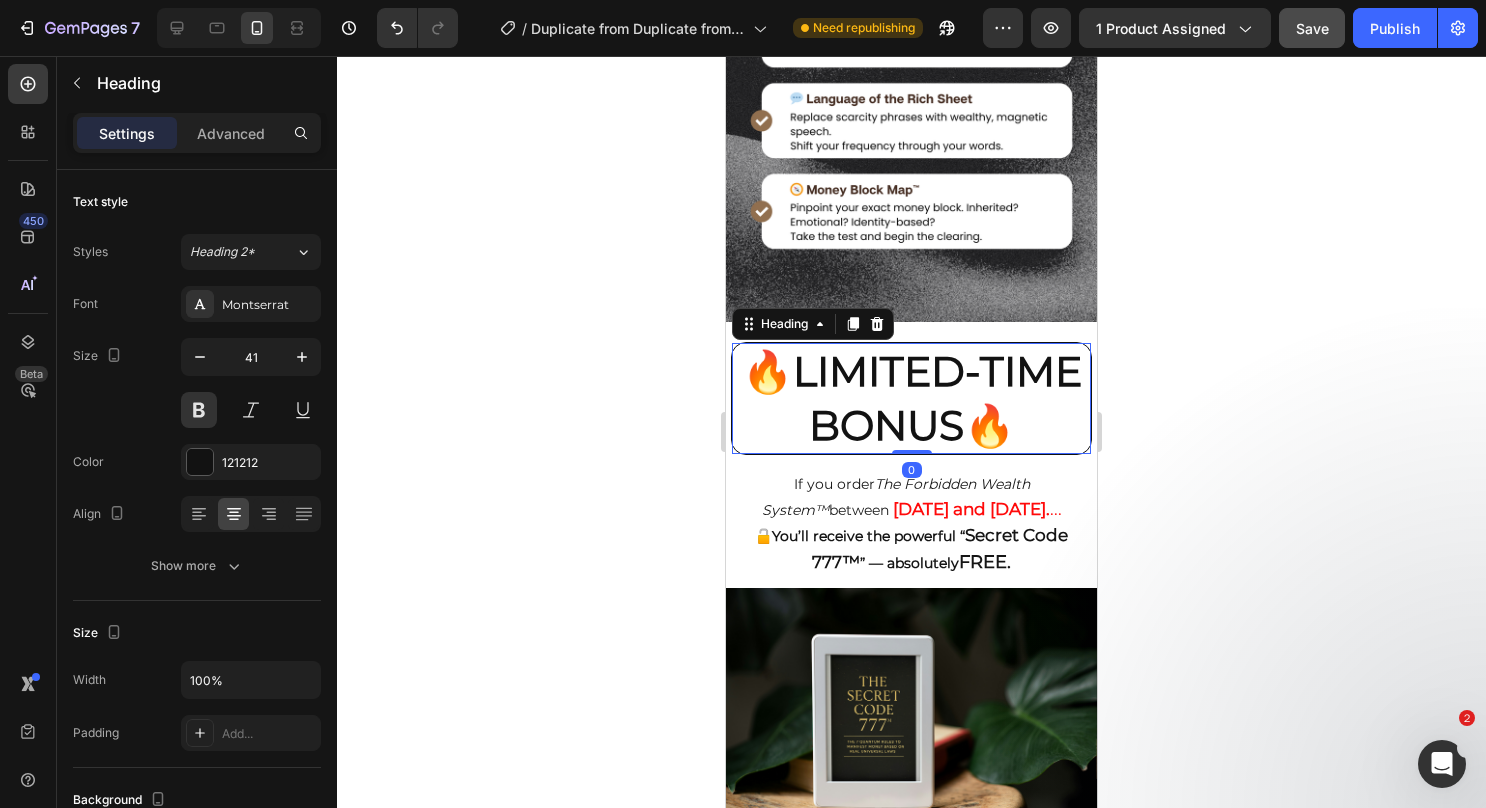 click on "7  Version history  /  Duplicate from Duplicate from Landing Page - [DATE], 09:51:59 Published Preview 1 product assigned  Save   Publish  450 Beta Sections(18) Elements(84) Section Element Hero Section Product Detail Brands Trusted Badges Guarantee Product Breakdown How to use Testimonials Compare Bundle FAQs Social Proof Brand Story Product List Collection Blog List Contact Sticky Add to Cart Custom Footer Browse Library 450 Layout
Row
Row
Row
Row Text
Heading
Text Block Button
Button
Button Media
Image" 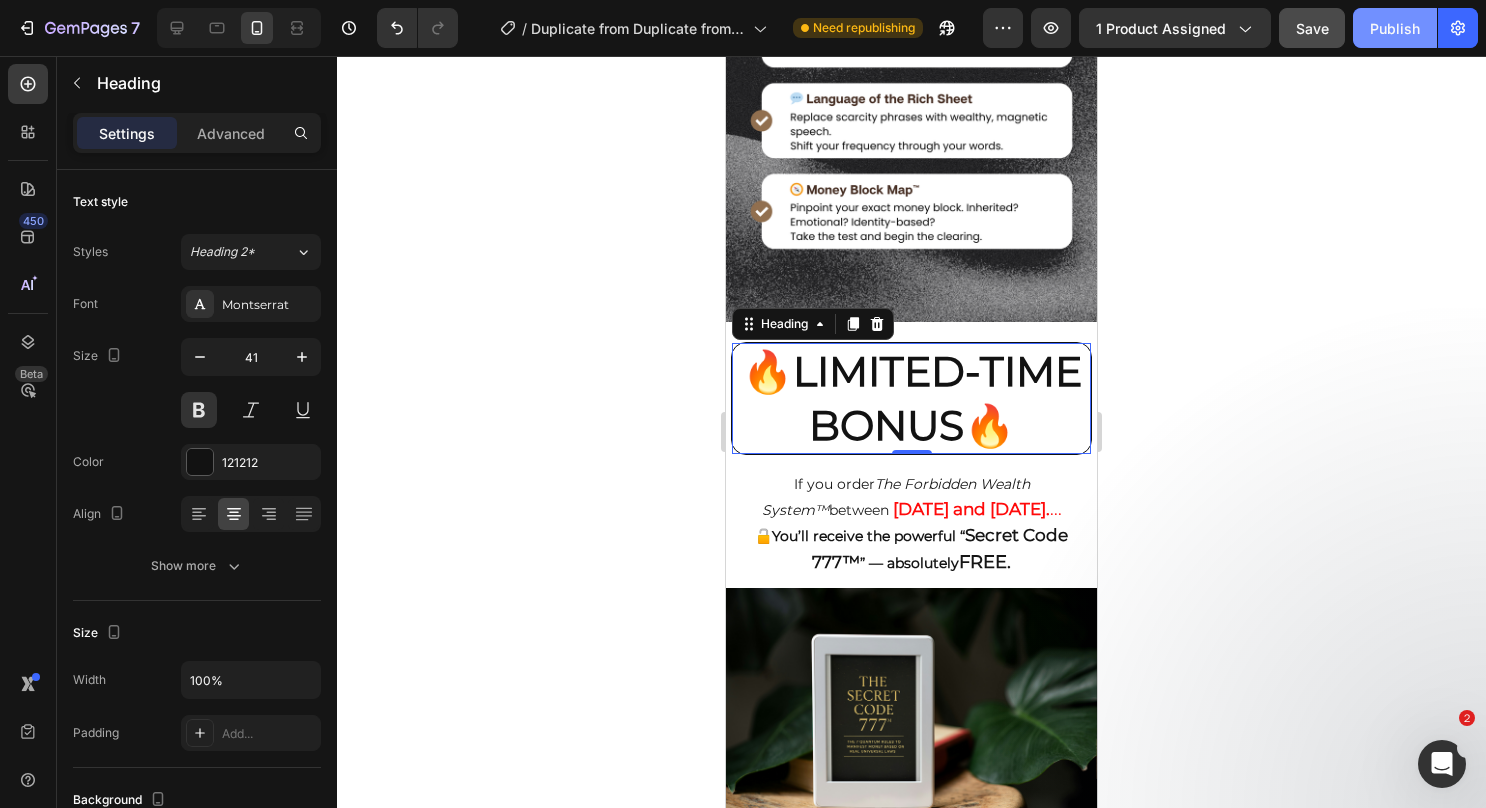 drag, startPoint x: 1376, startPoint y: 6, endPoint x: 1380, endPoint y: 20, distance: 14.56022 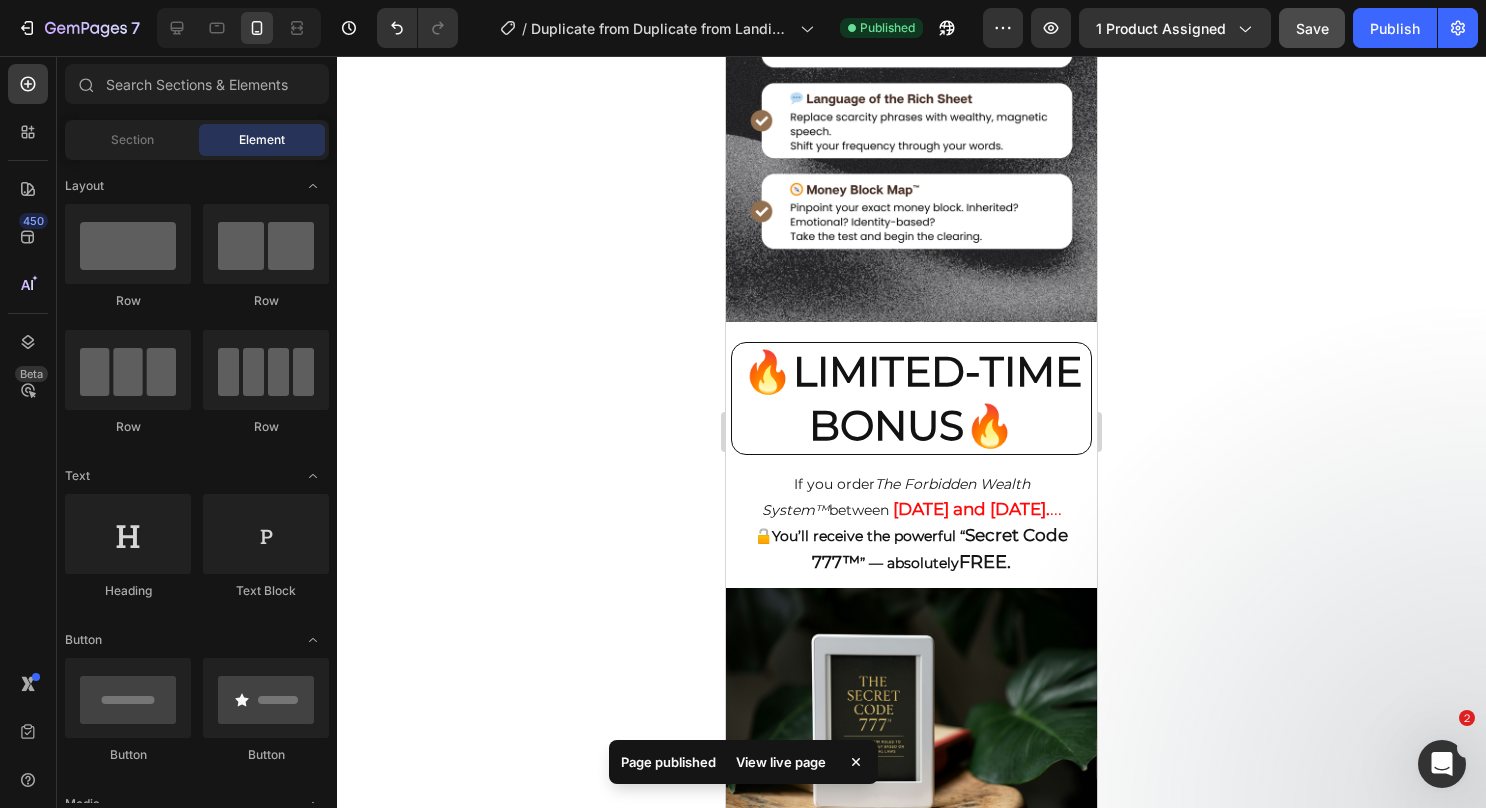 scroll, scrollTop: 3104, scrollLeft: 0, axis: vertical 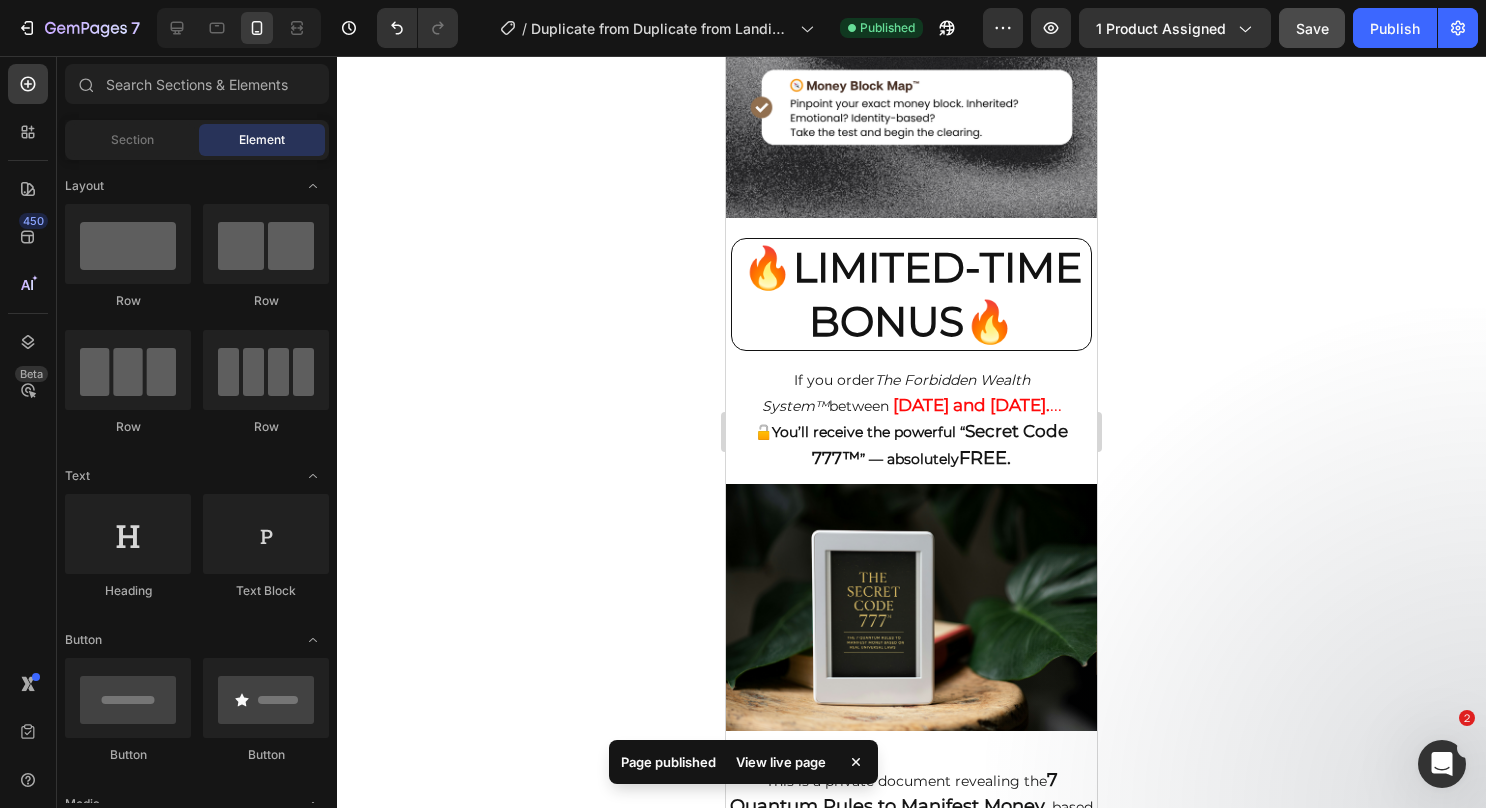 drag, startPoint x: 1090, startPoint y: 455, endPoint x: 1824, endPoint y: 524, distance: 737.2361 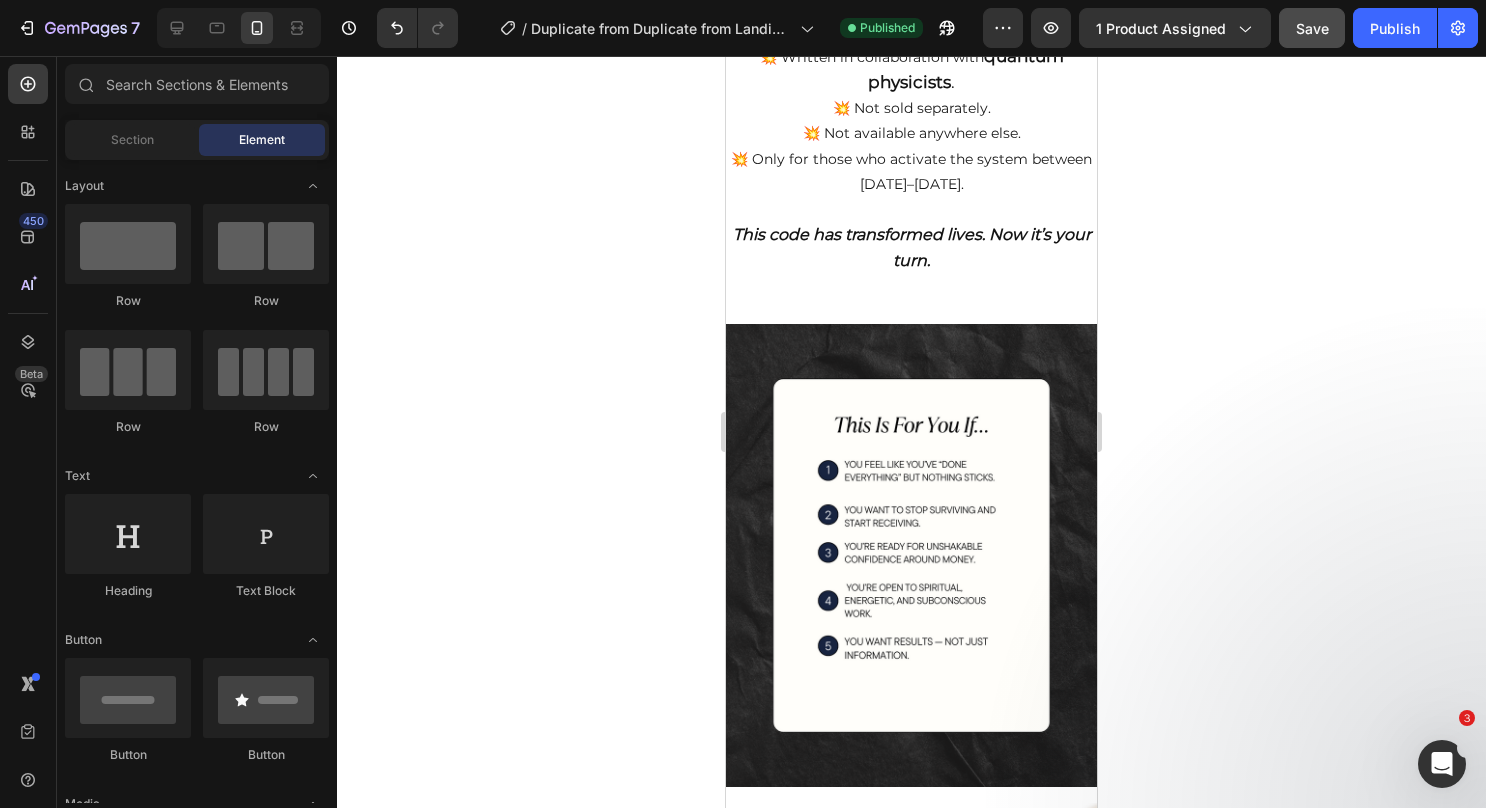 scroll, scrollTop: 3573, scrollLeft: 0, axis: vertical 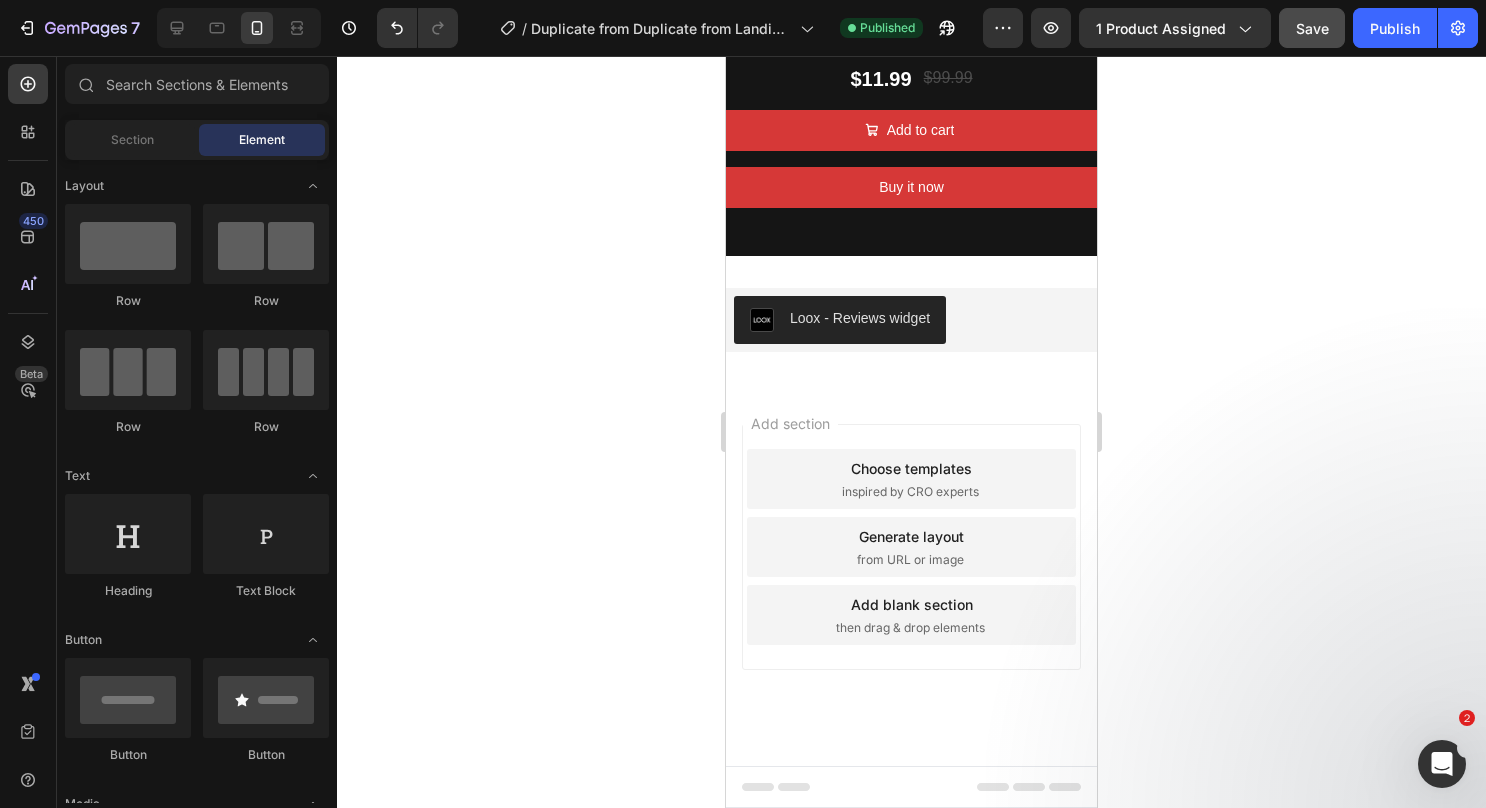 drag, startPoint x: 1088, startPoint y: 510, endPoint x: 1860, endPoint y: 750, distance: 808.44543 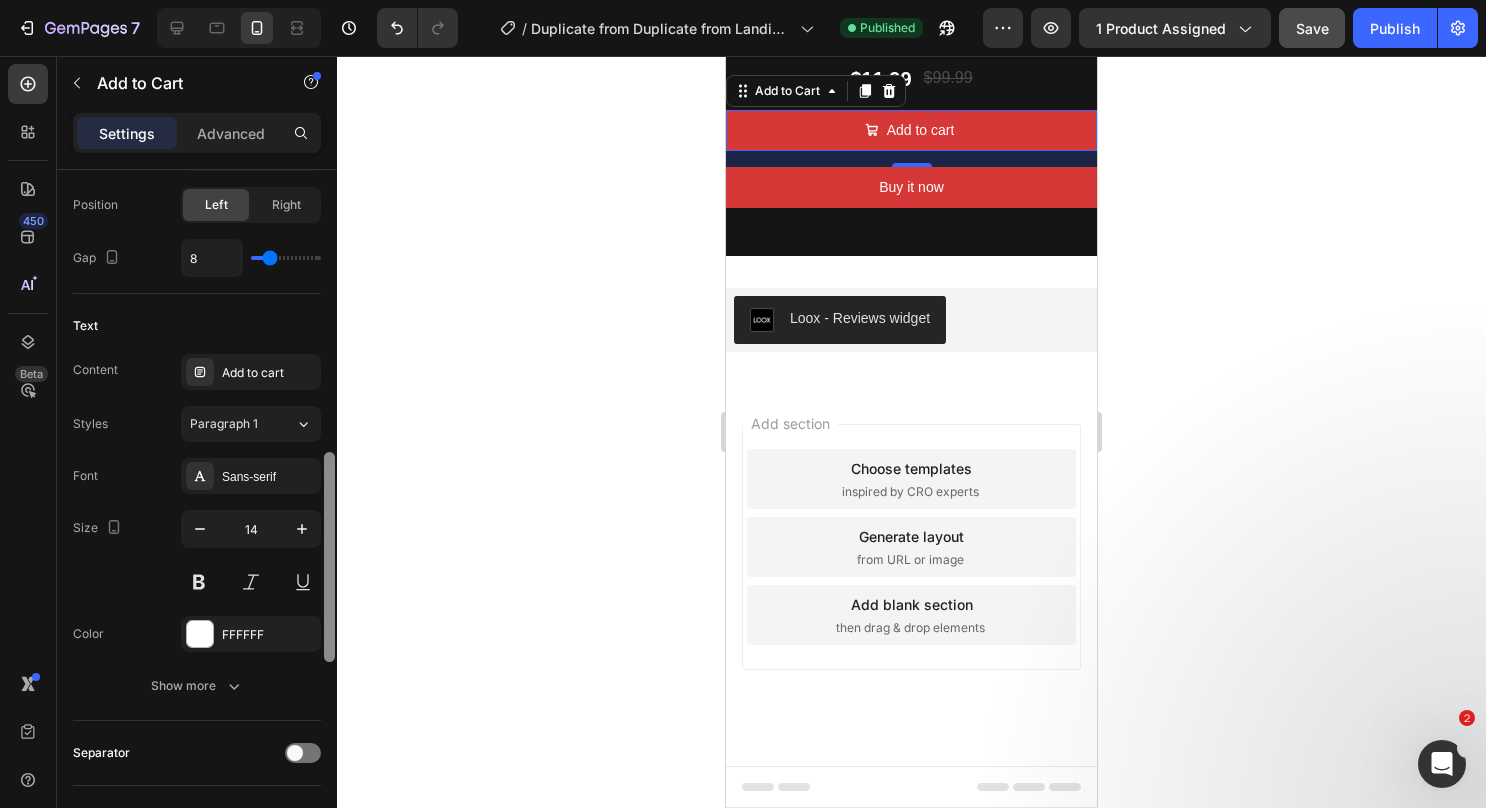 scroll, scrollTop: 923, scrollLeft: 0, axis: vertical 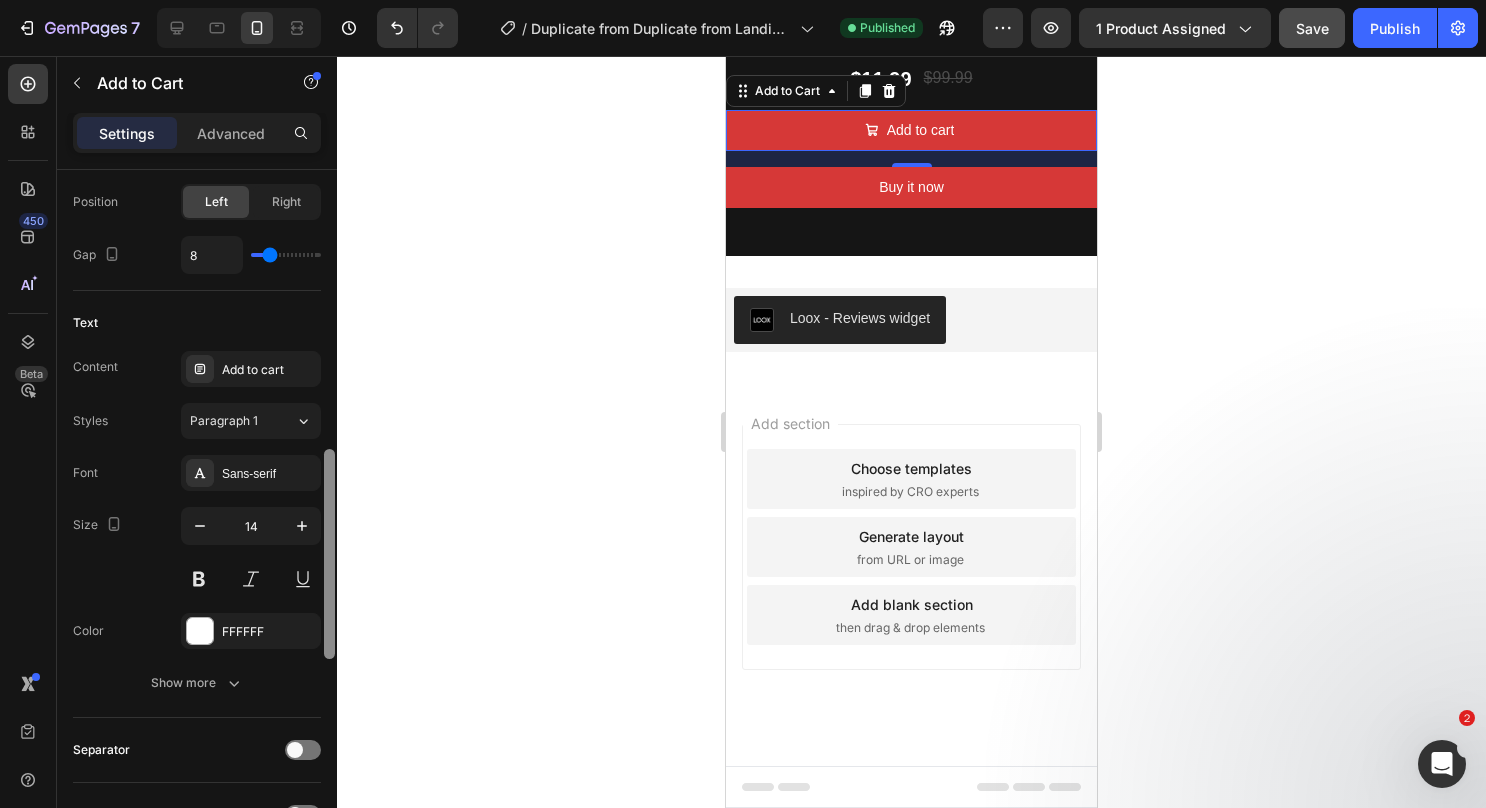 drag, startPoint x: 330, startPoint y: 365, endPoint x: 337, endPoint y: 645, distance: 280.0875 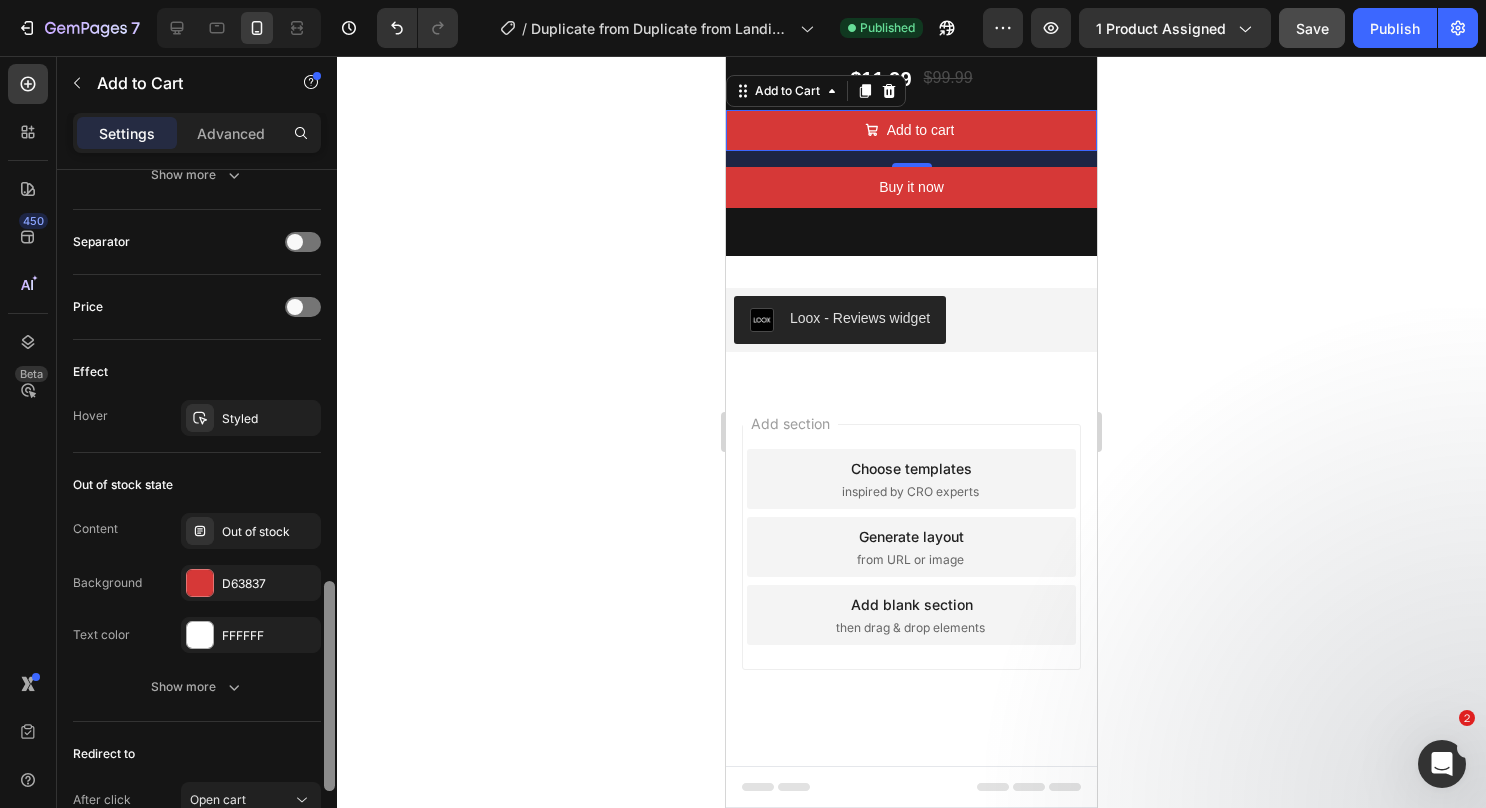 scroll, scrollTop: 1447, scrollLeft: 0, axis: vertical 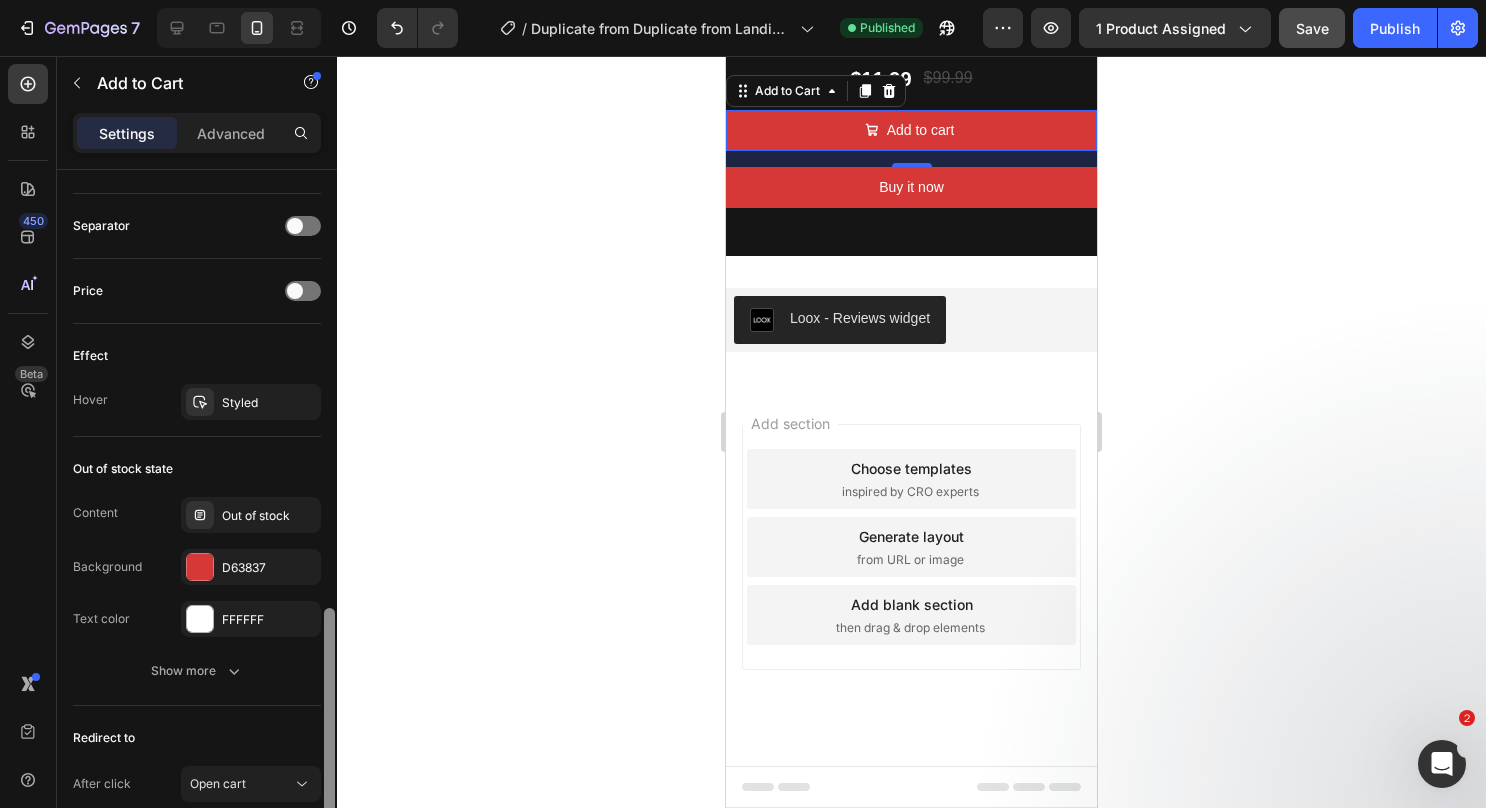drag, startPoint x: 332, startPoint y: 565, endPoint x: 340, endPoint y: 724, distance: 159.20113 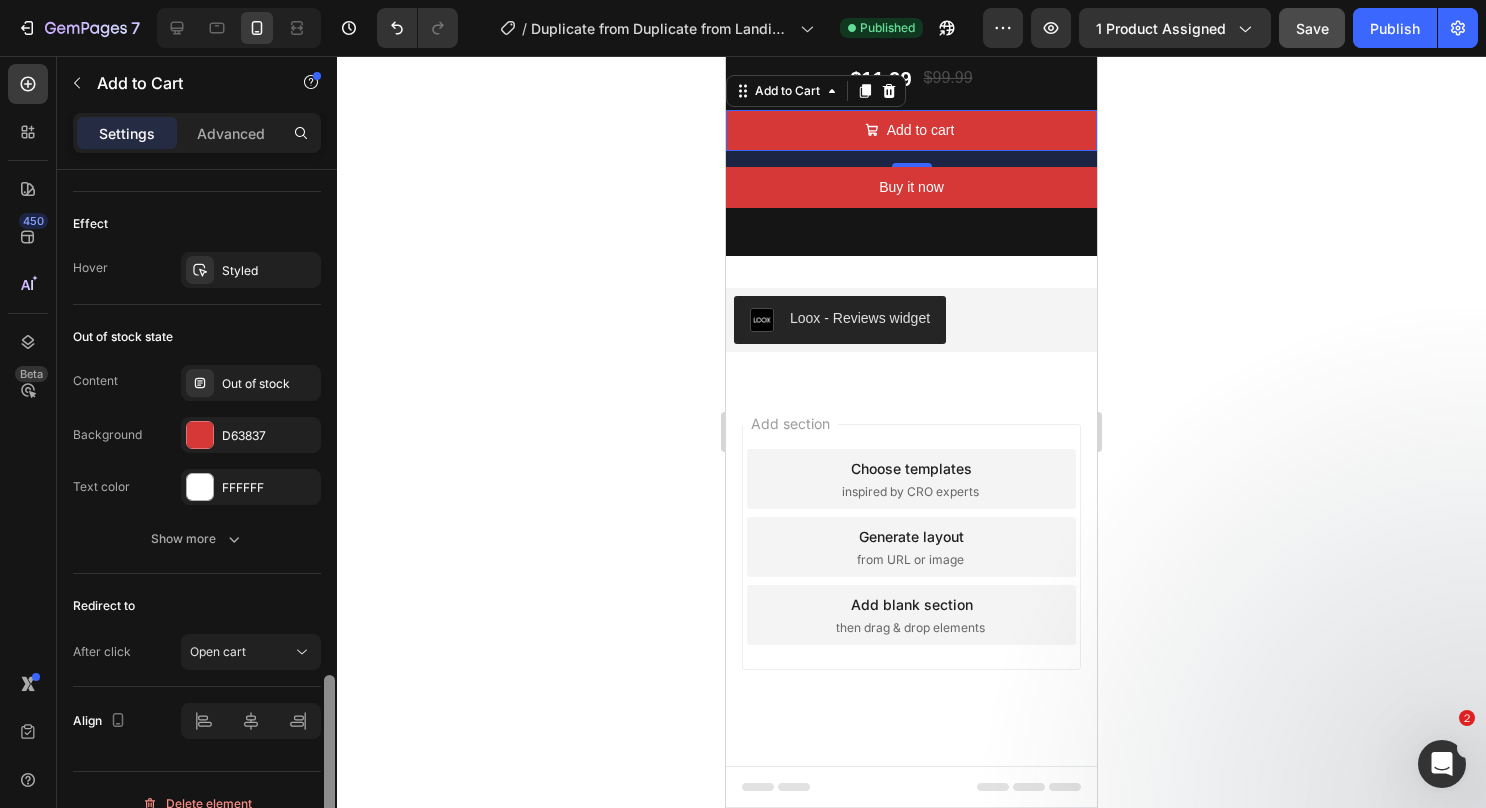 scroll, scrollTop: 1599, scrollLeft: 0, axis: vertical 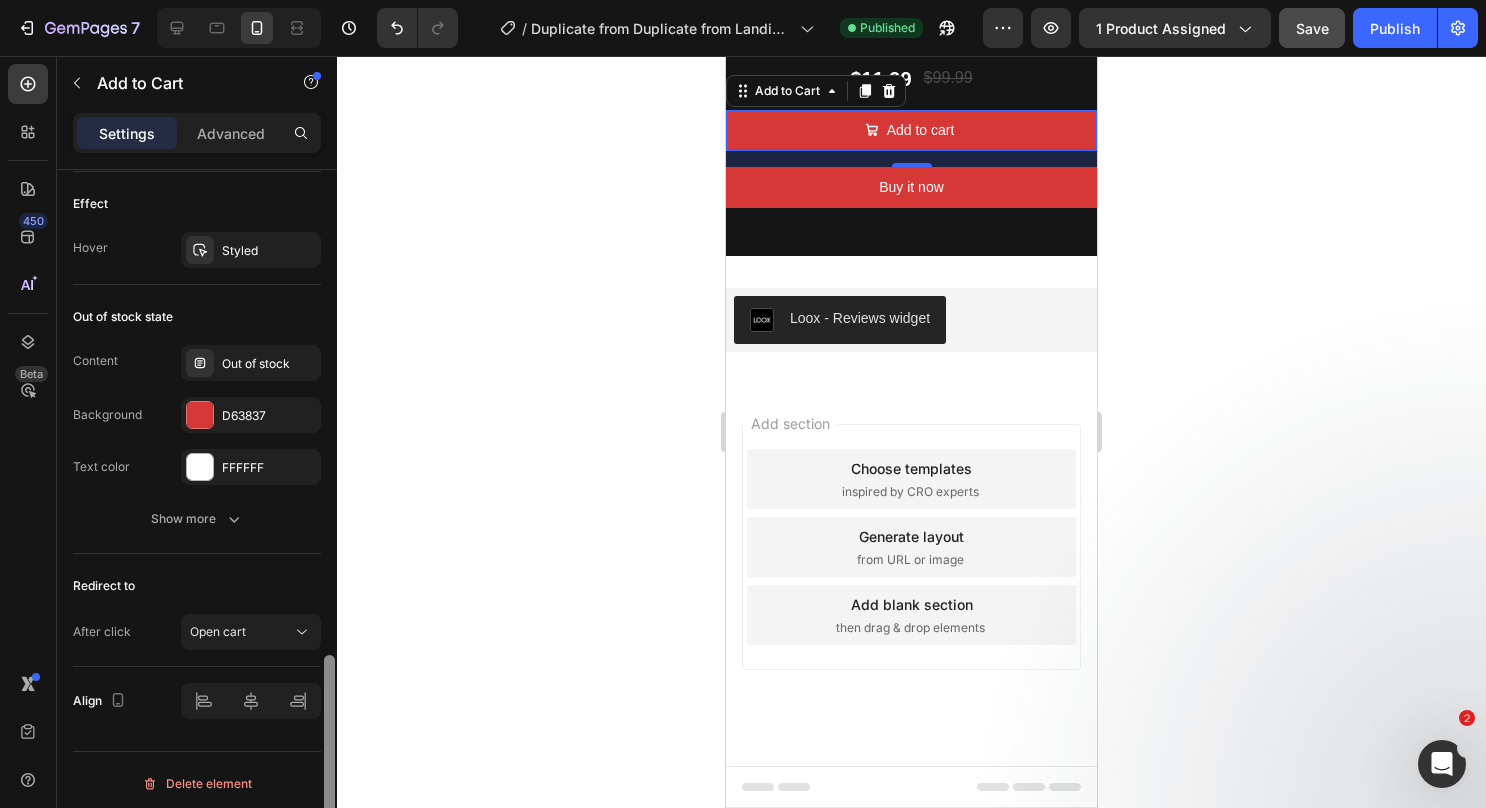 drag, startPoint x: 333, startPoint y: 718, endPoint x: 374, endPoint y: 805, distance: 96.17692 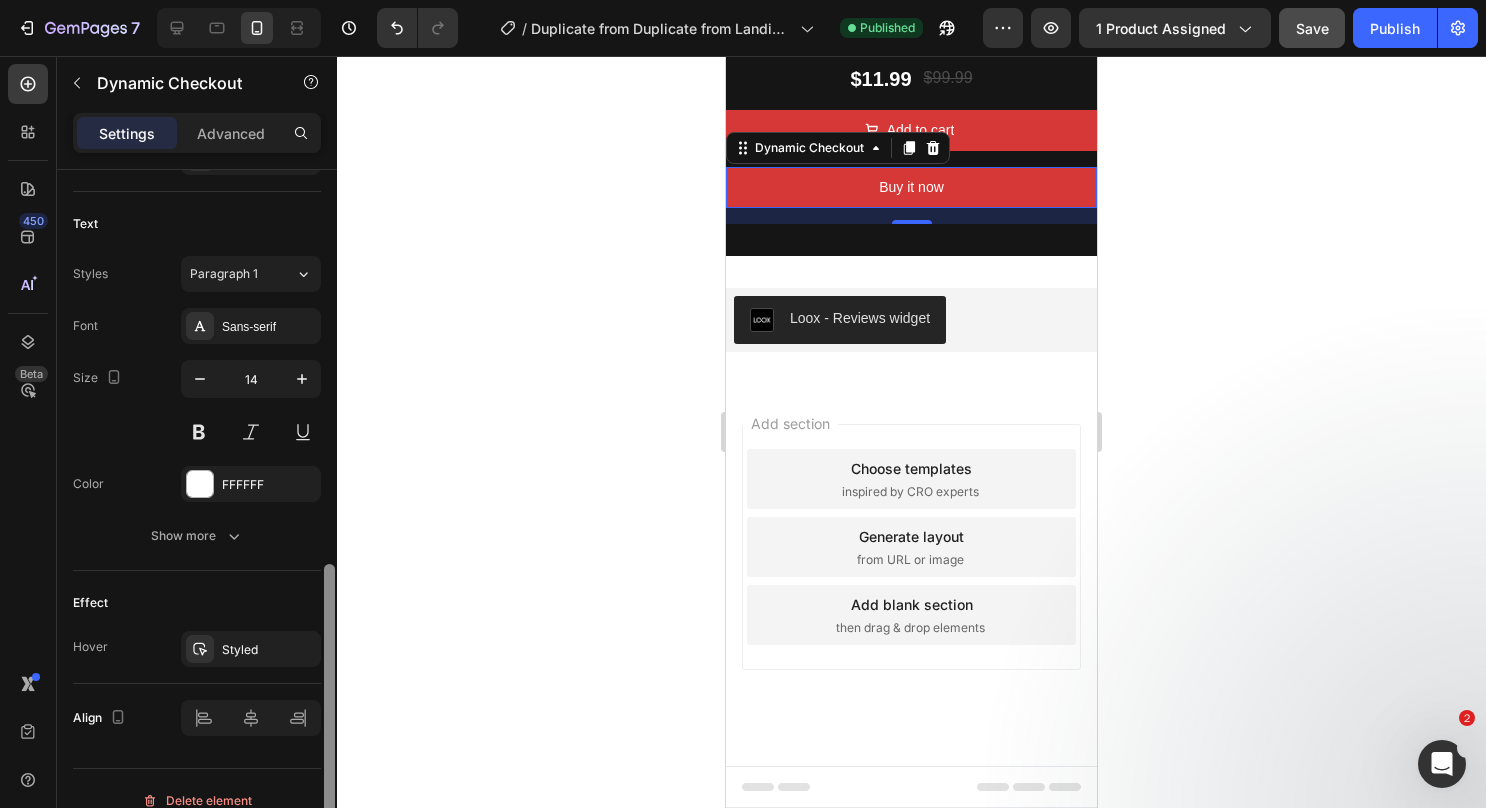 scroll, scrollTop: 816, scrollLeft: 0, axis: vertical 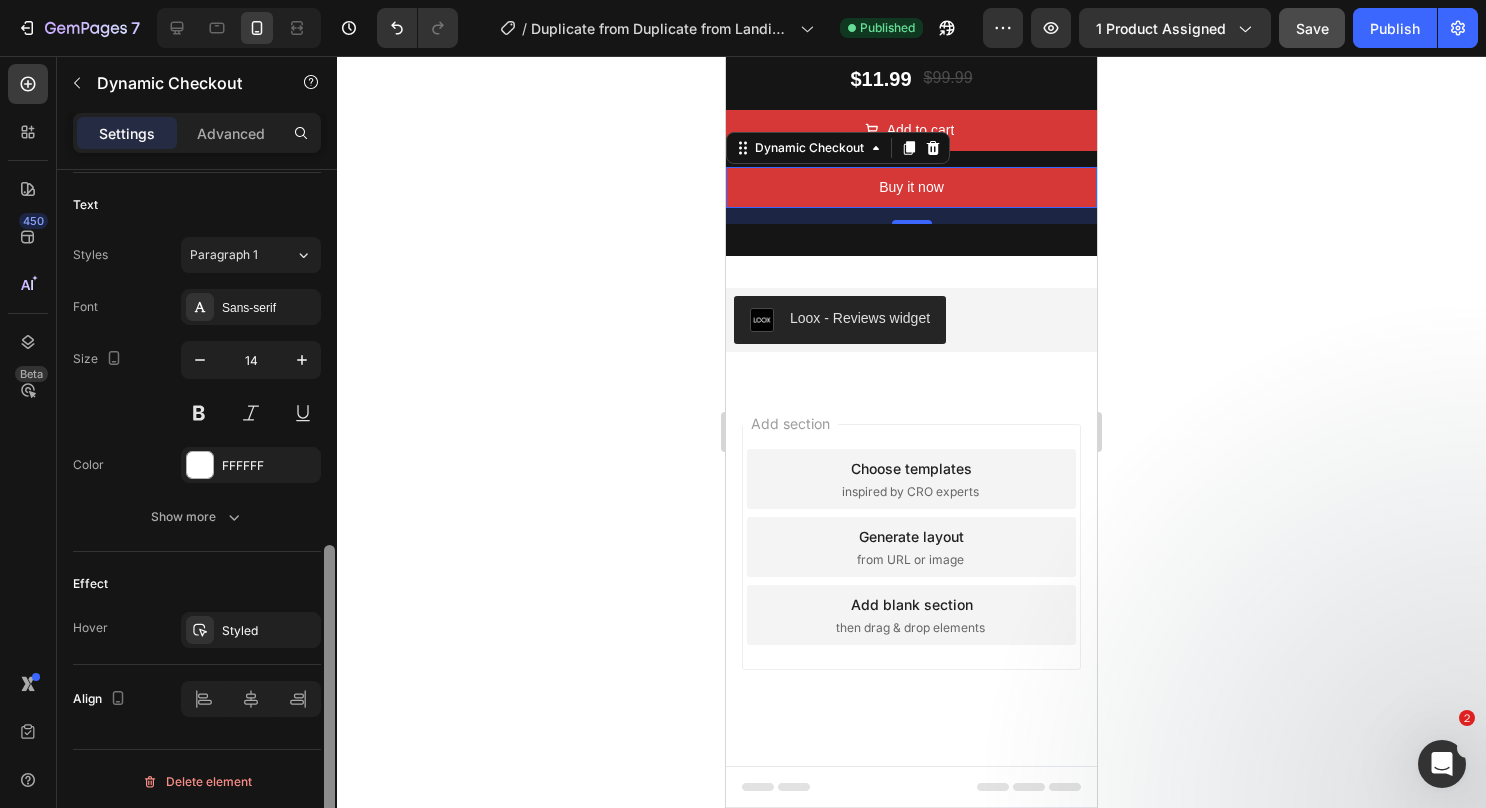 drag, startPoint x: 330, startPoint y: 448, endPoint x: 341, endPoint y: 858, distance: 410.14752 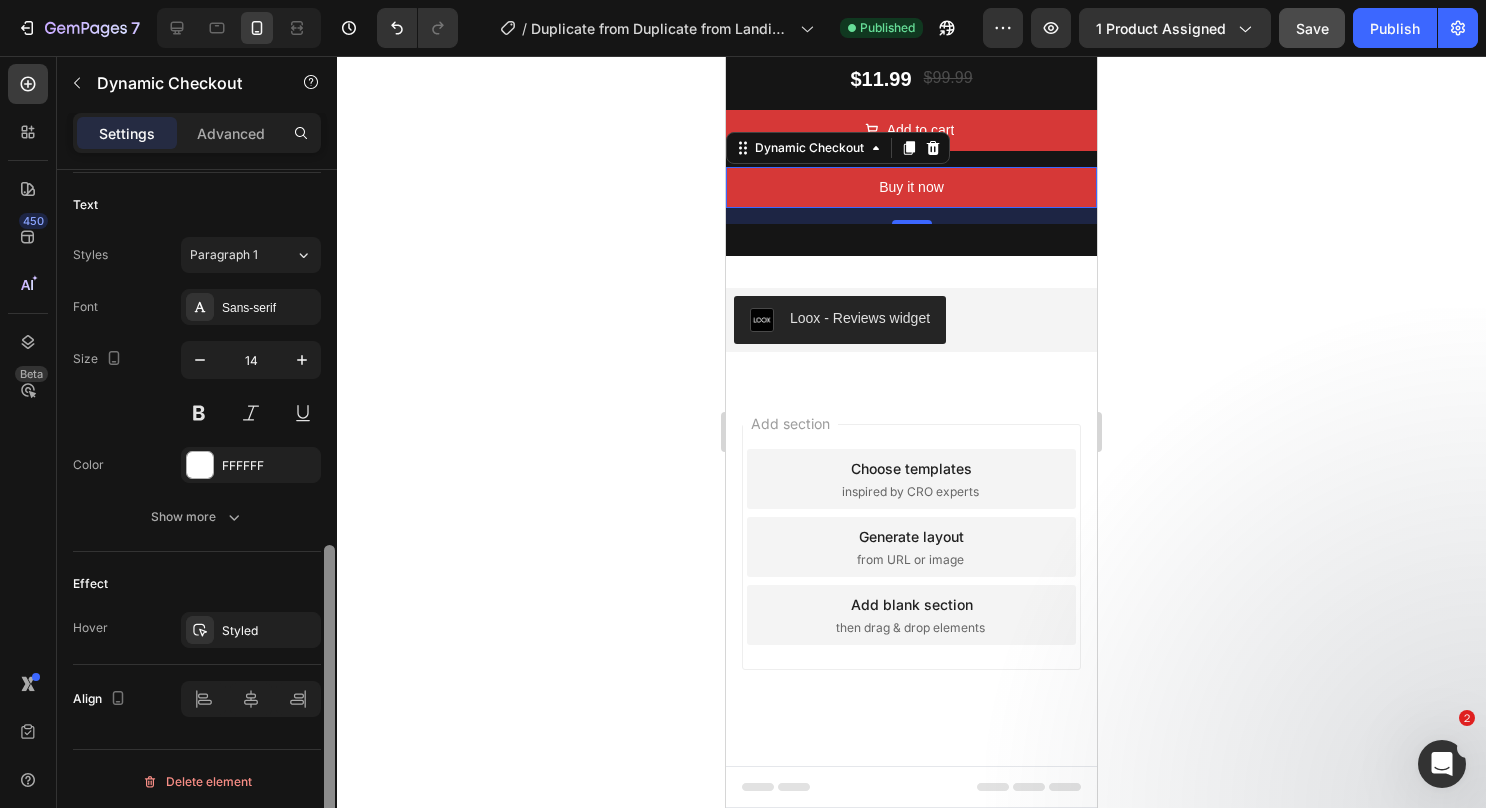 click on "7  Version history  /  Duplicate from Duplicate from Landing Page - [DATE], 09:51:59 Published Preview 1 product assigned  Save   Publish  450 Beta Sections(18) Elements(84) Section Element Hero Section Product Detail Brands Trusted Badges Guarantee Product Breakdown How to use Testimonials Compare Bundle FAQs Social Proof Brand Story Product List Collection Blog List Contact Sticky Add to Cart Custom Footer Browse Library 450 Layout
Row
Row
Row
Row Text
Heading
Text Block Button
Button
Button Media
Image
Image" at bounding box center [743, 0] 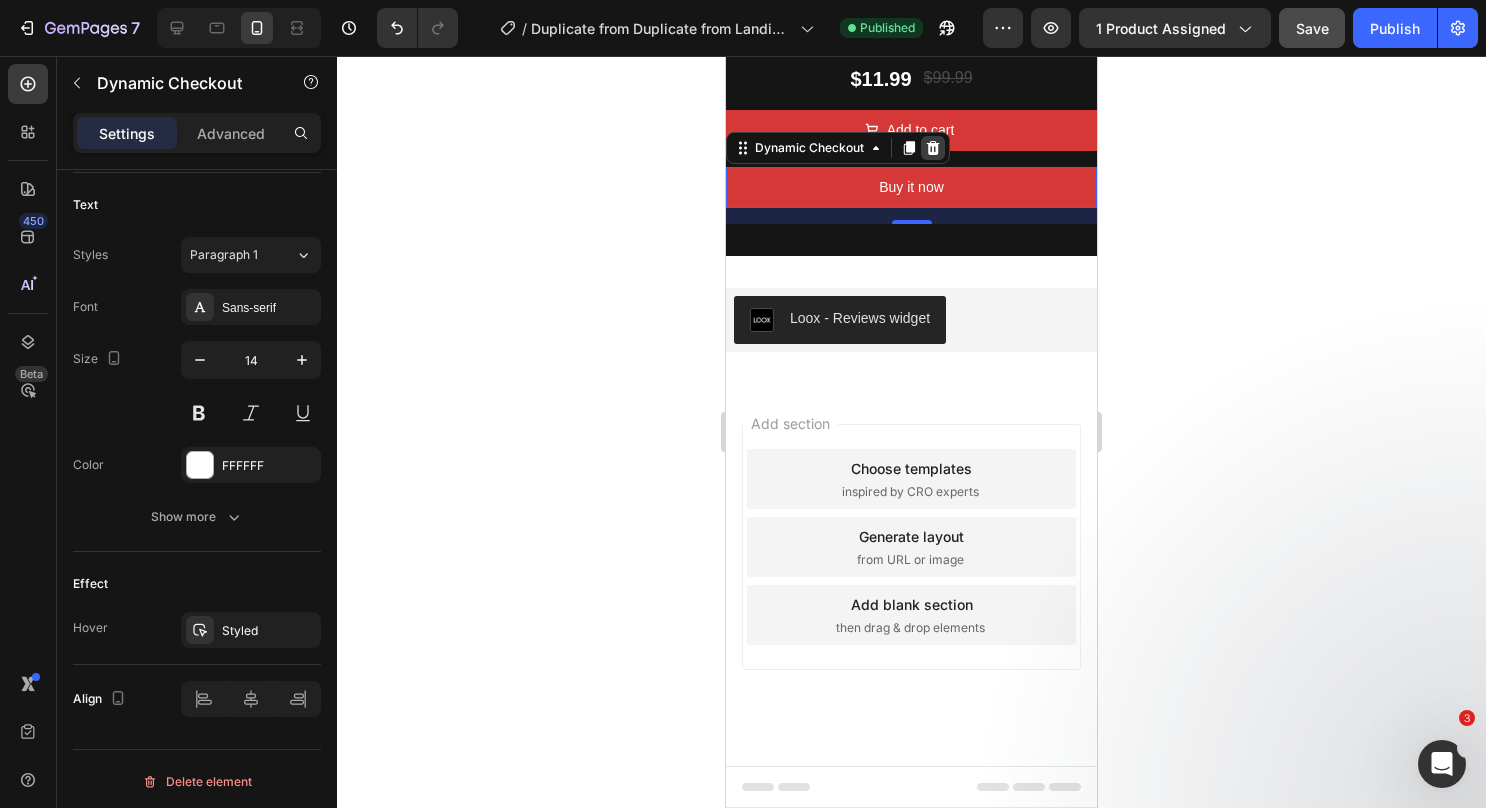 click 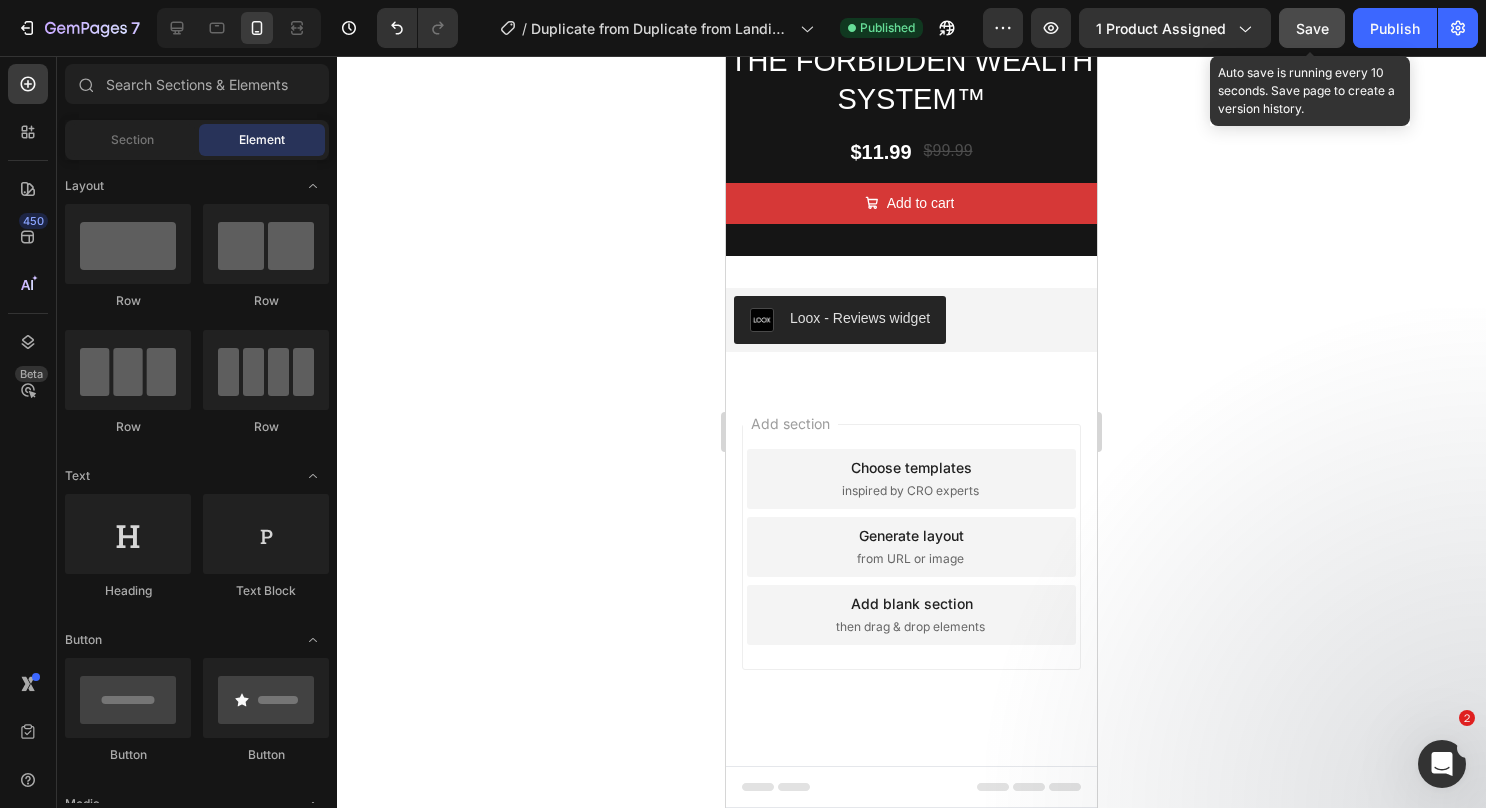 click on "Save" at bounding box center (1312, 28) 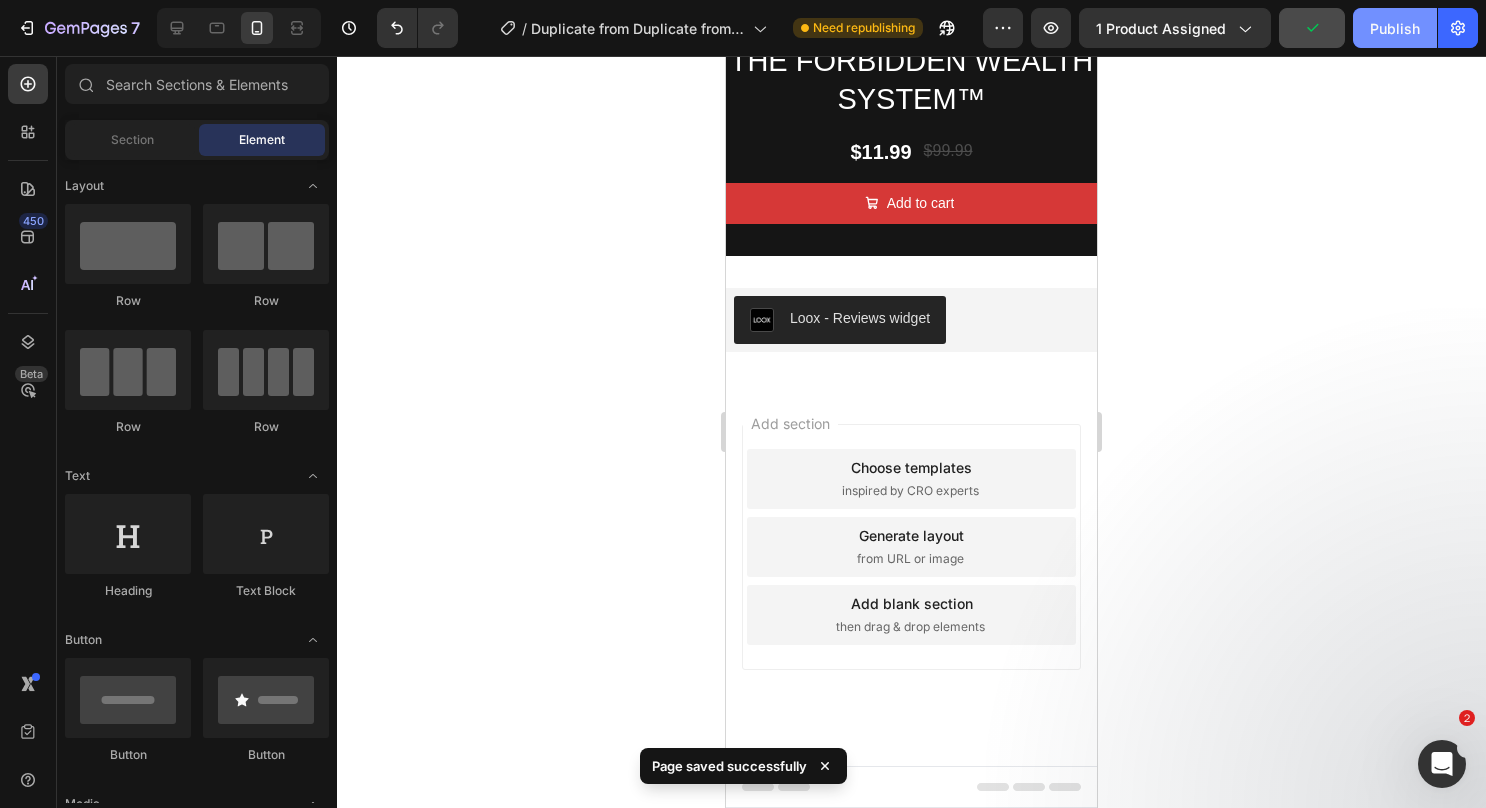 click on "Publish" at bounding box center [1395, 28] 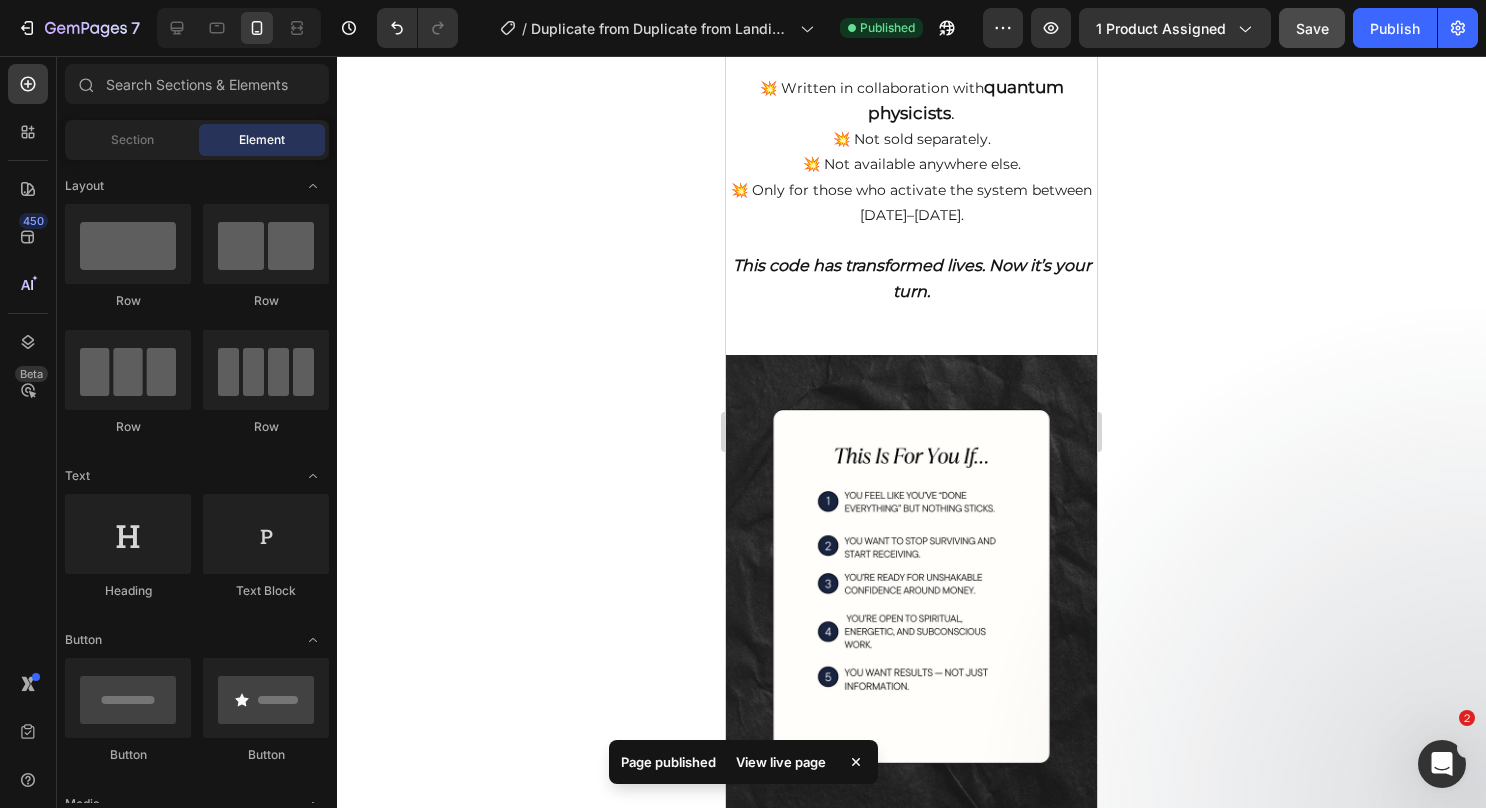 scroll, scrollTop: 3532, scrollLeft: 0, axis: vertical 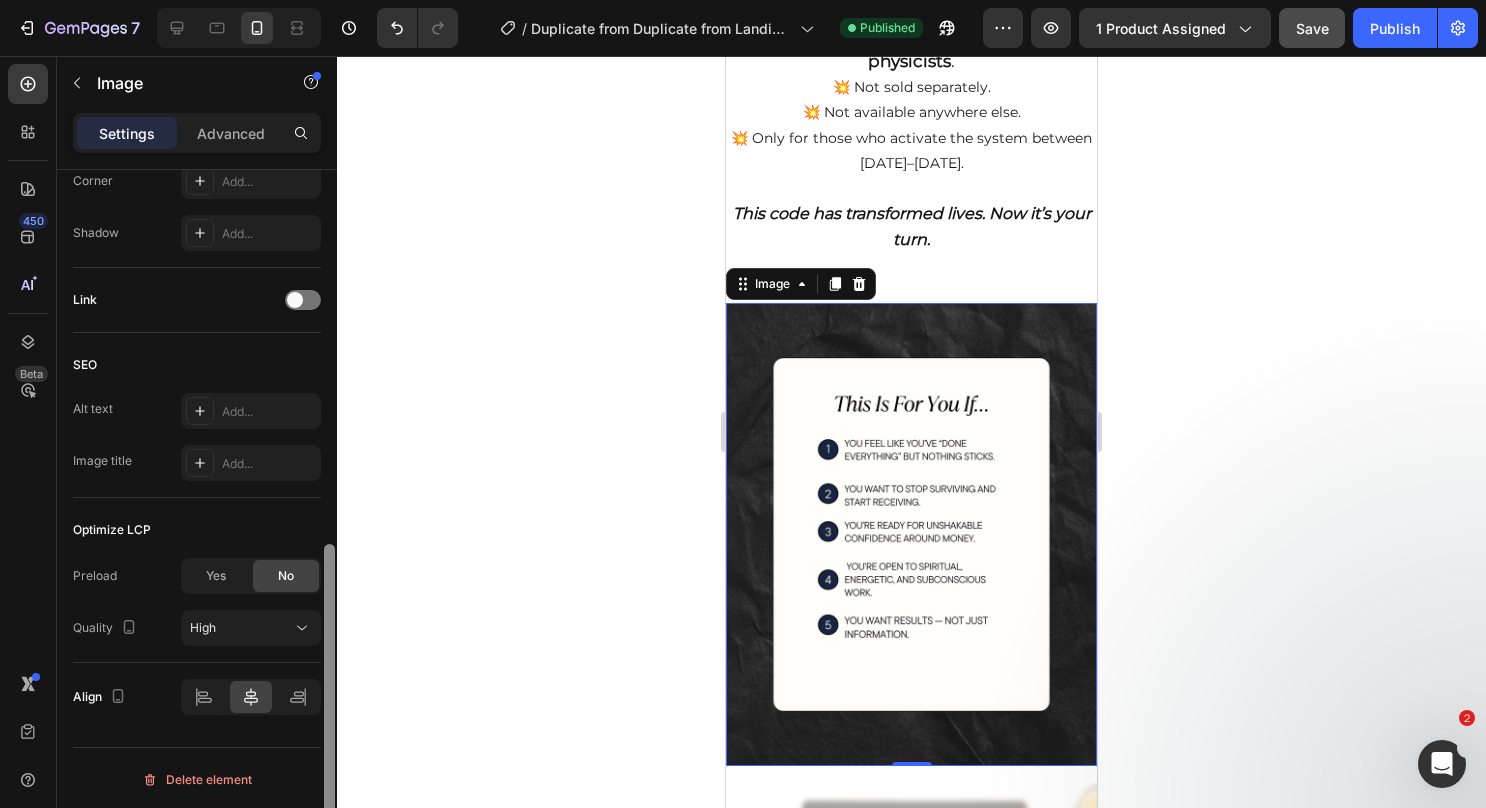 drag, startPoint x: 332, startPoint y: 297, endPoint x: 332, endPoint y: 706, distance: 409 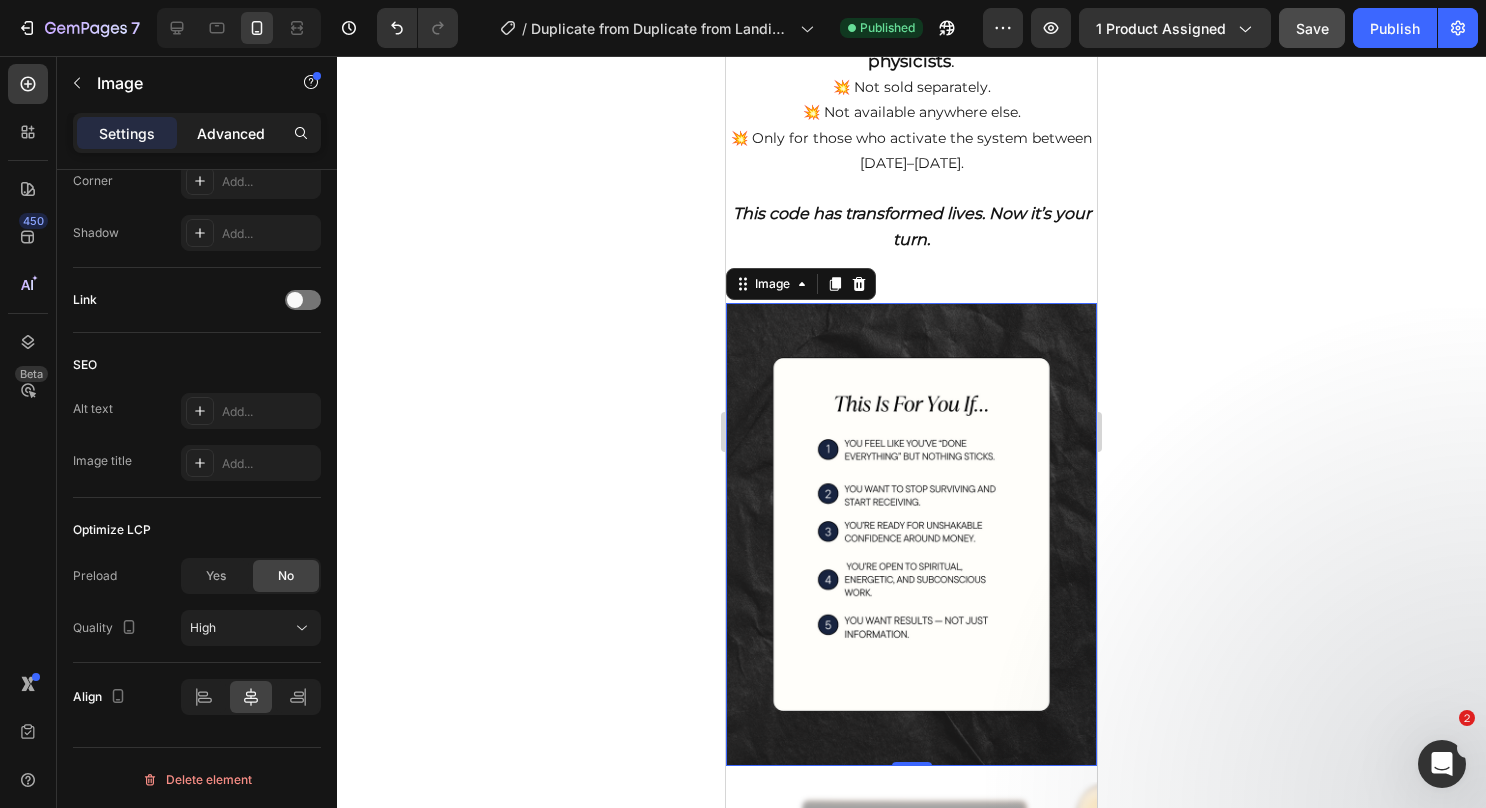 click on "Advanced" at bounding box center [231, 133] 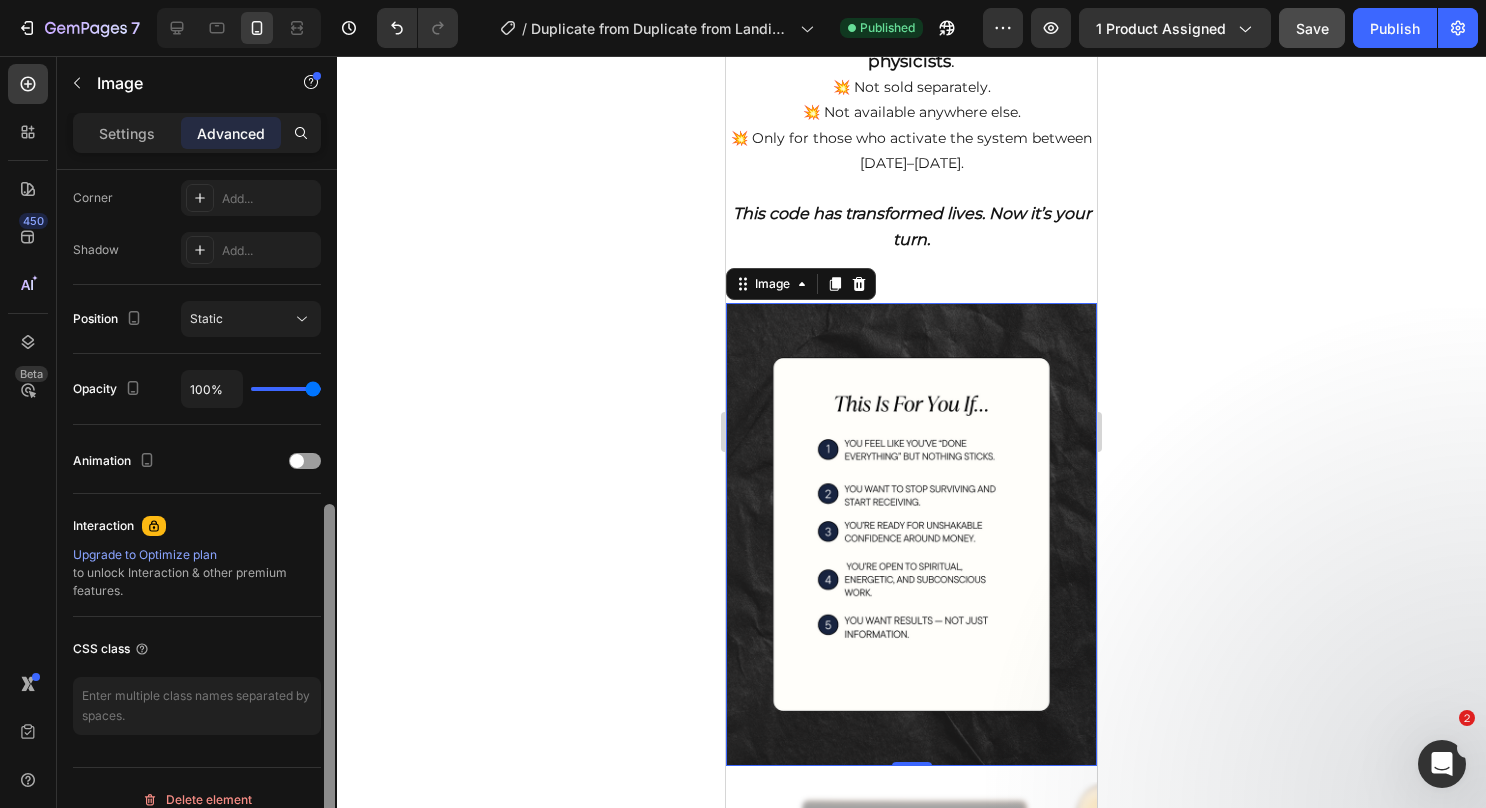 scroll, scrollTop: 613, scrollLeft: 0, axis: vertical 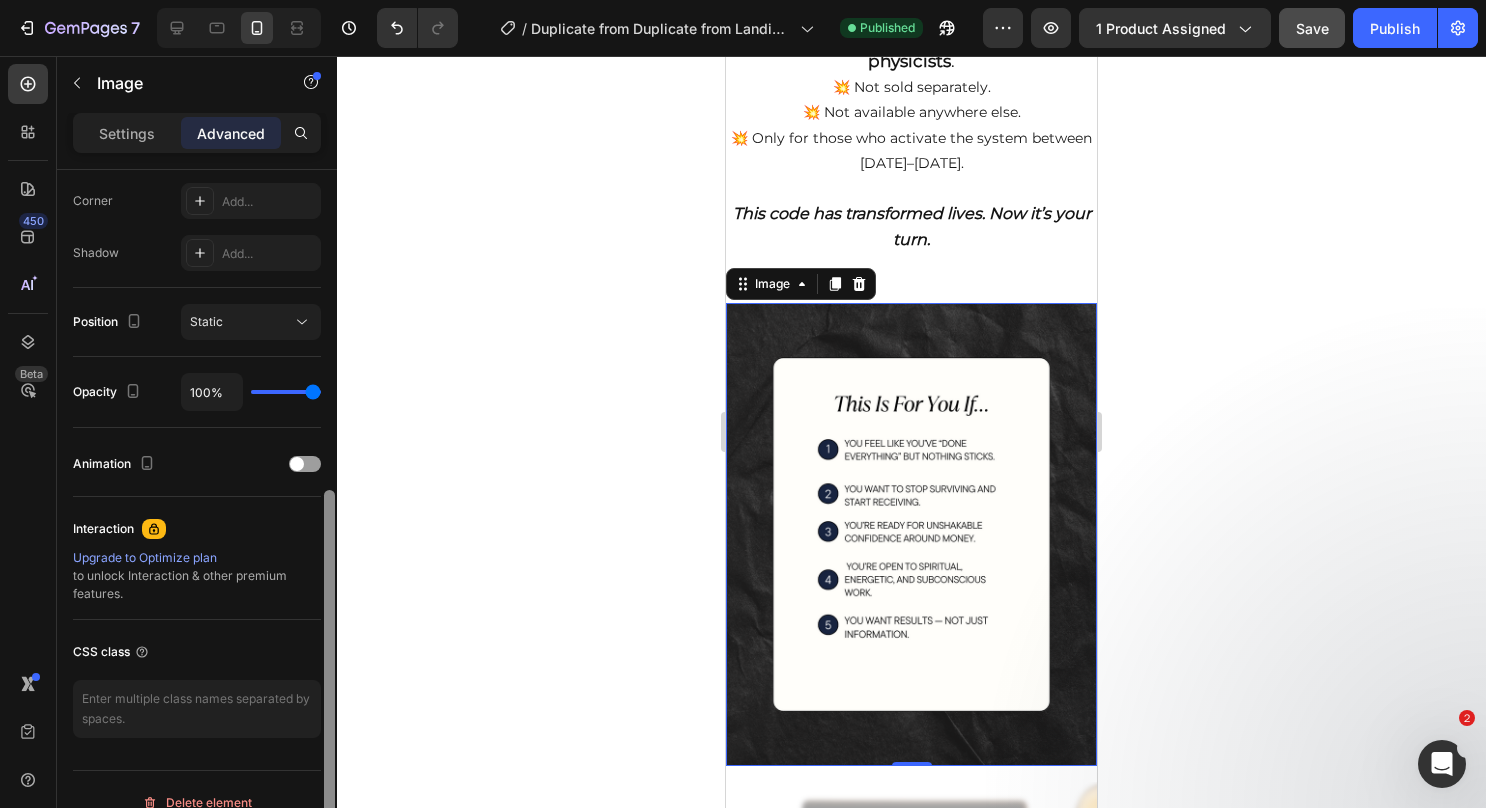 drag, startPoint x: 326, startPoint y: 524, endPoint x: 326, endPoint y: 512, distance: 12 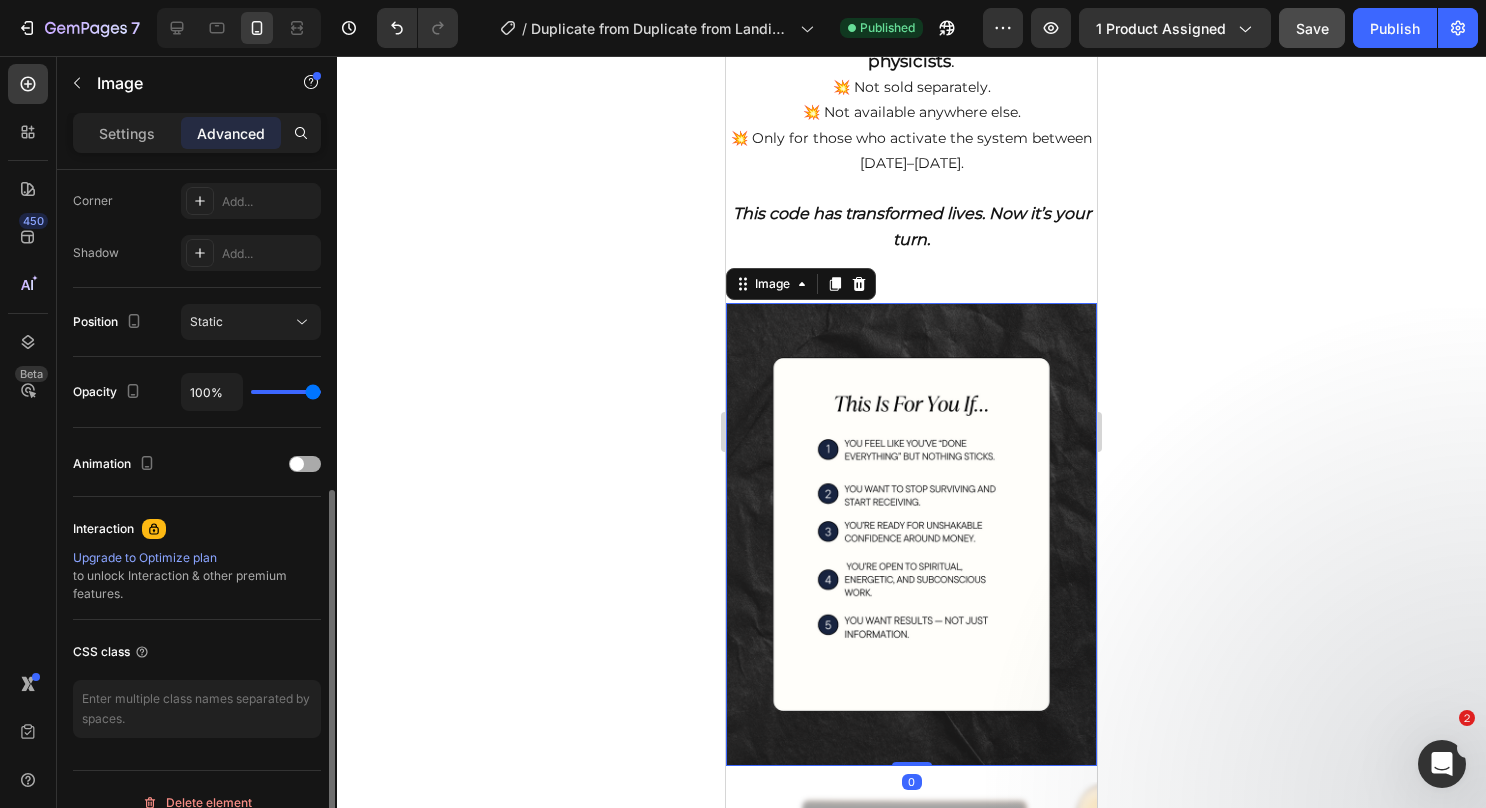 click at bounding box center (305, 464) 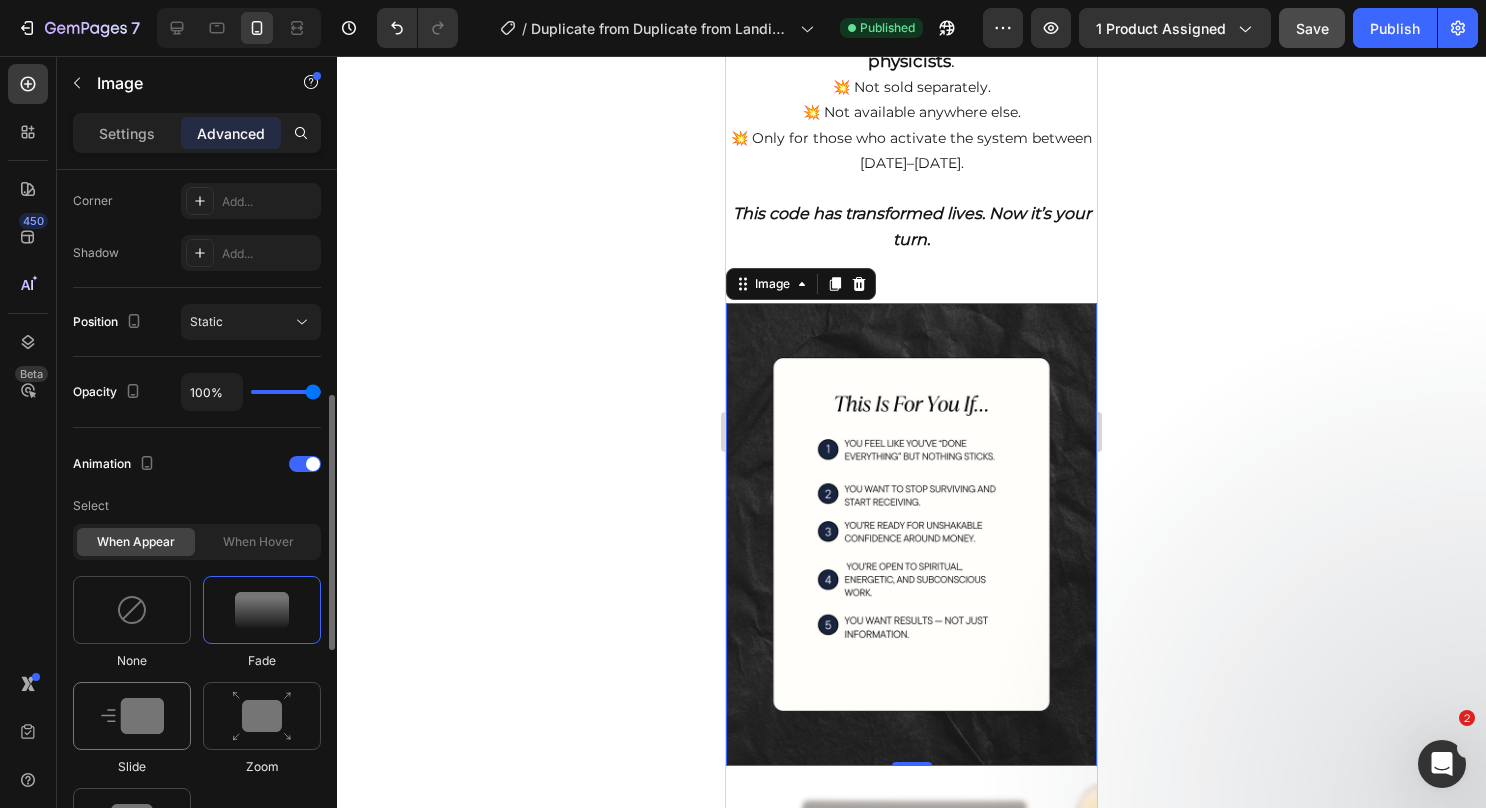click at bounding box center (132, 716) 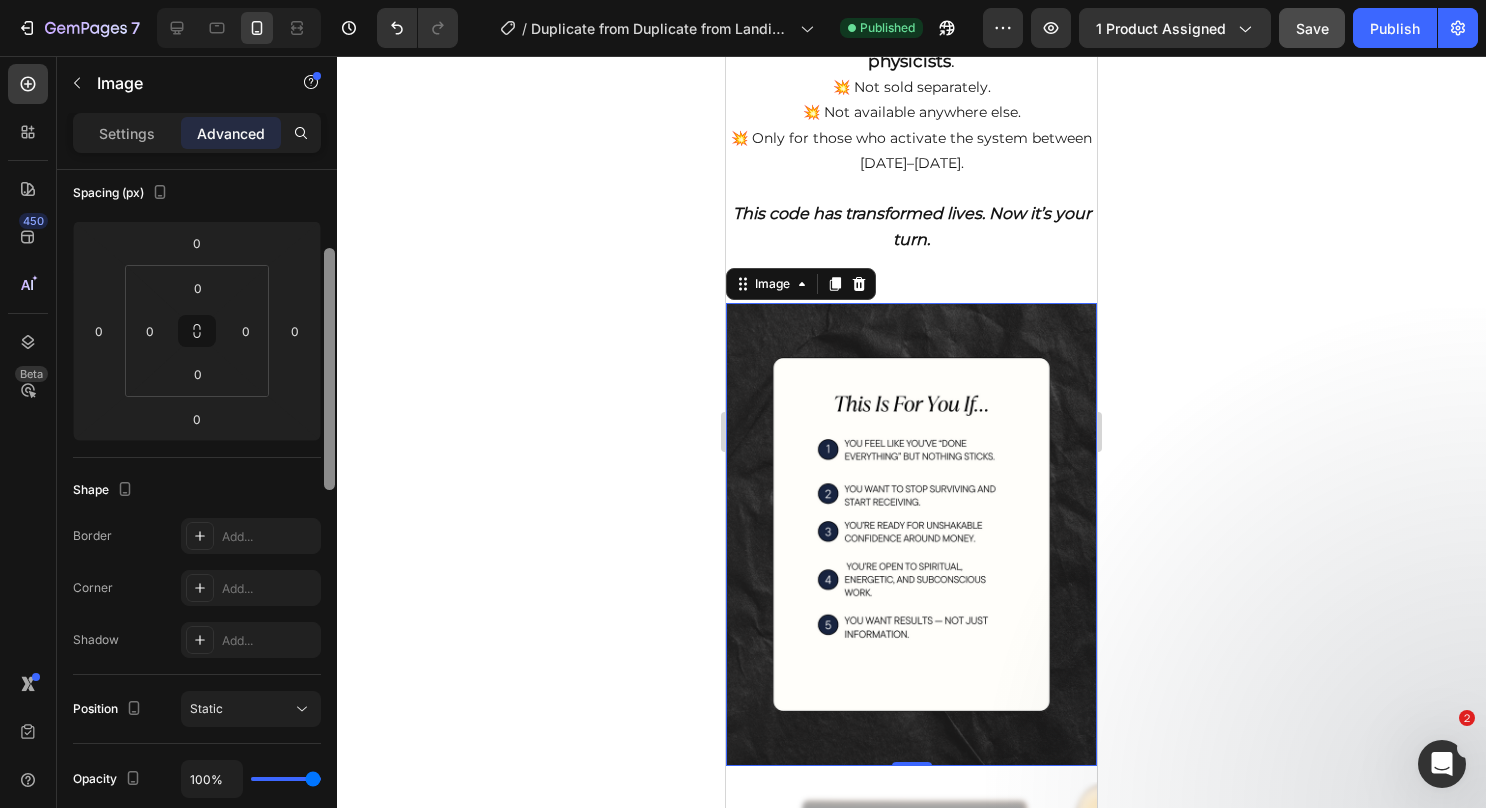 scroll, scrollTop: 220, scrollLeft: 0, axis: vertical 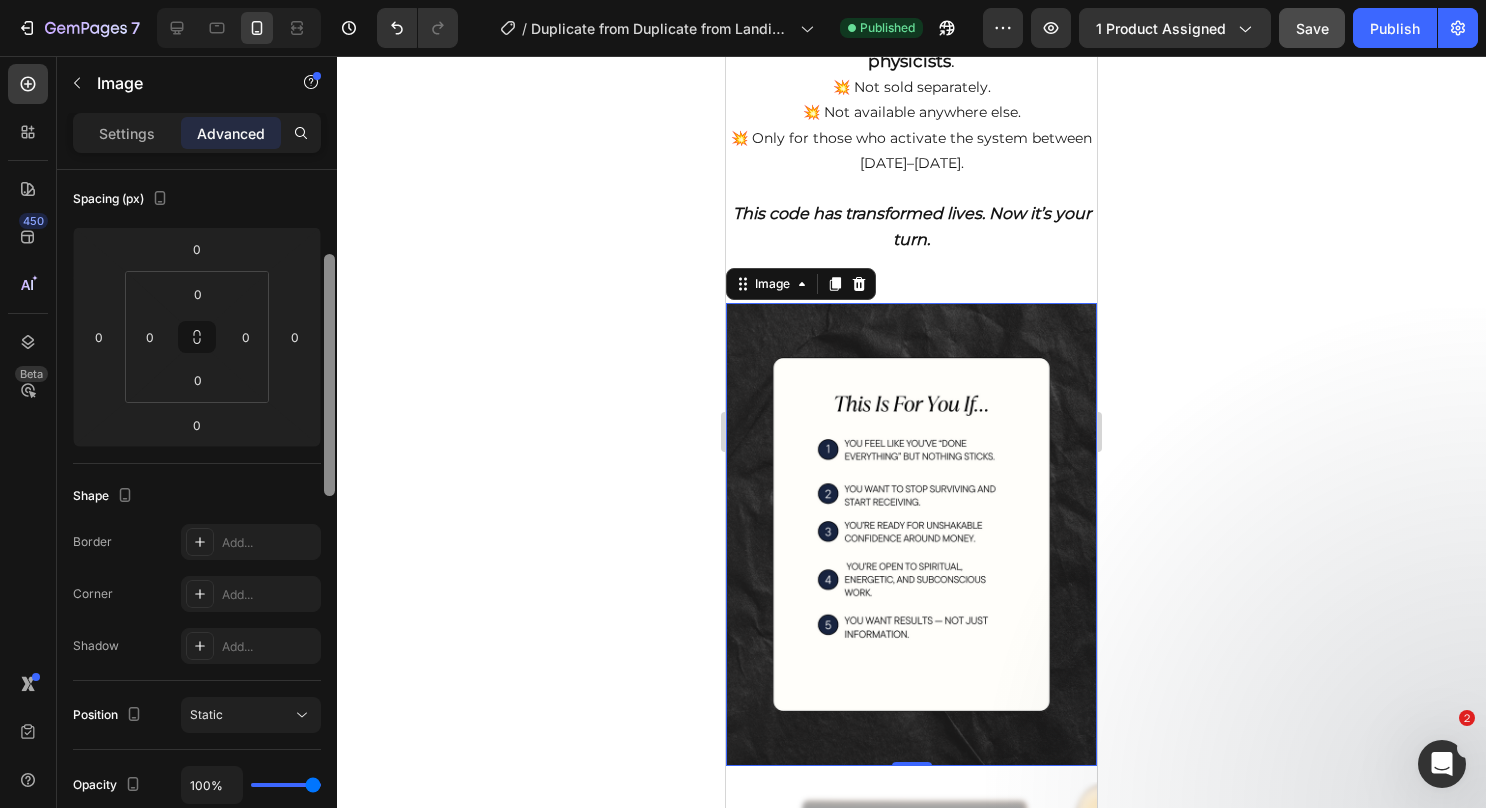 drag, startPoint x: 329, startPoint y: 505, endPoint x: 362, endPoint y: 368, distance: 140.91841 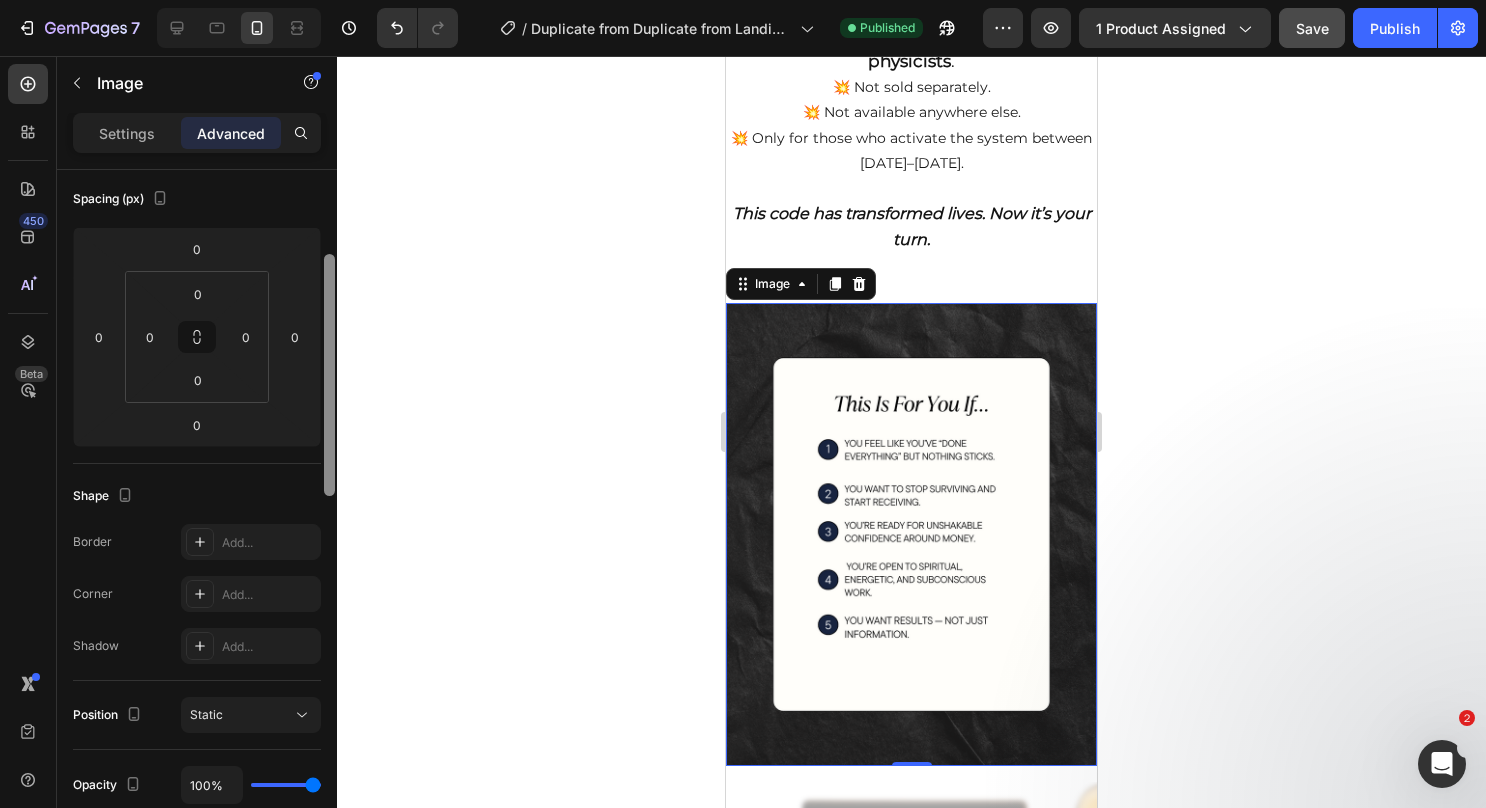 click on "7  Version history  /  Duplicate from Duplicate from Landing Page - [DATE], 09:51:59 Published Preview 1 product assigned  Save   Publish  450 Beta Sections(18) Elements(84) Section Element Hero Section Product Detail Brands Trusted Badges Guarantee Product Breakdown How to use Testimonials Compare Bundle FAQs Social Proof Brand Story Product List Collection Blog List Contact Sticky Add to Cart Custom Footer Browse Library 450 Layout
Row
Row
Row
Row Text
Heading
Text Block Button
Button
Button Media
Image
Image" 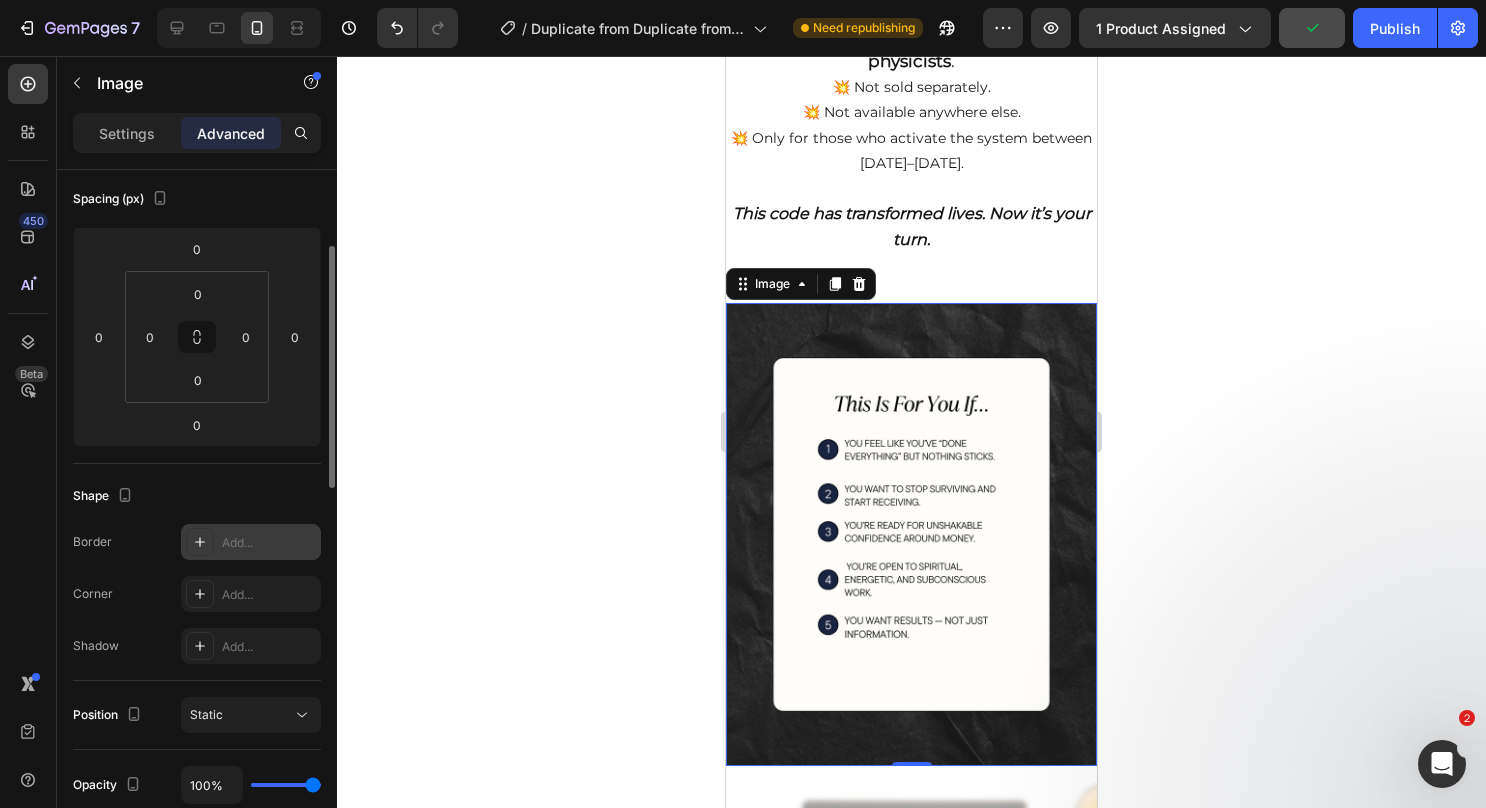 click on "Add..." at bounding box center (269, 543) 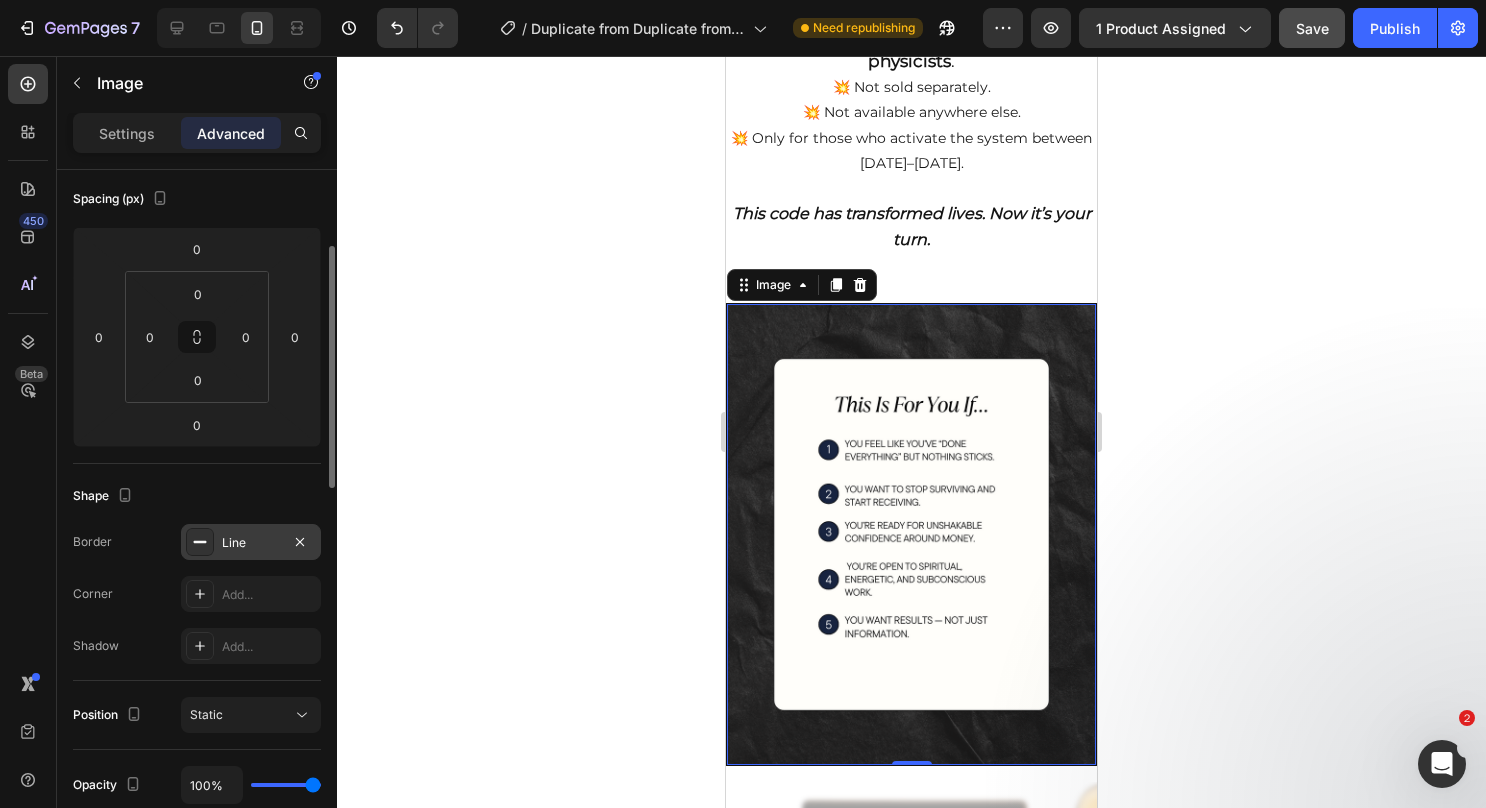 click on "Spacing (px) 0 0 0 0 0 0 0 0" 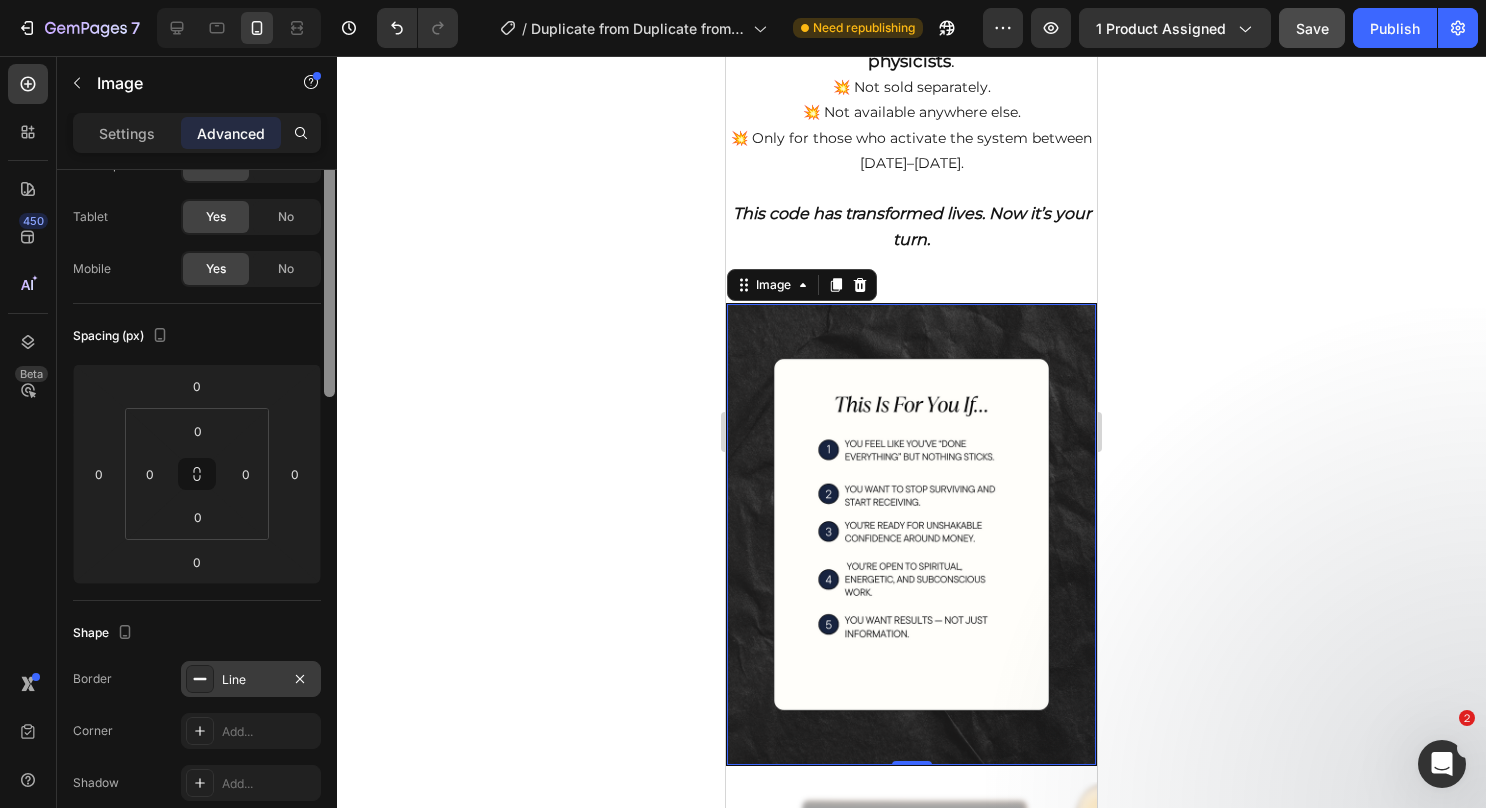 scroll, scrollTop: 0, scrollLeft: 0, axis: both 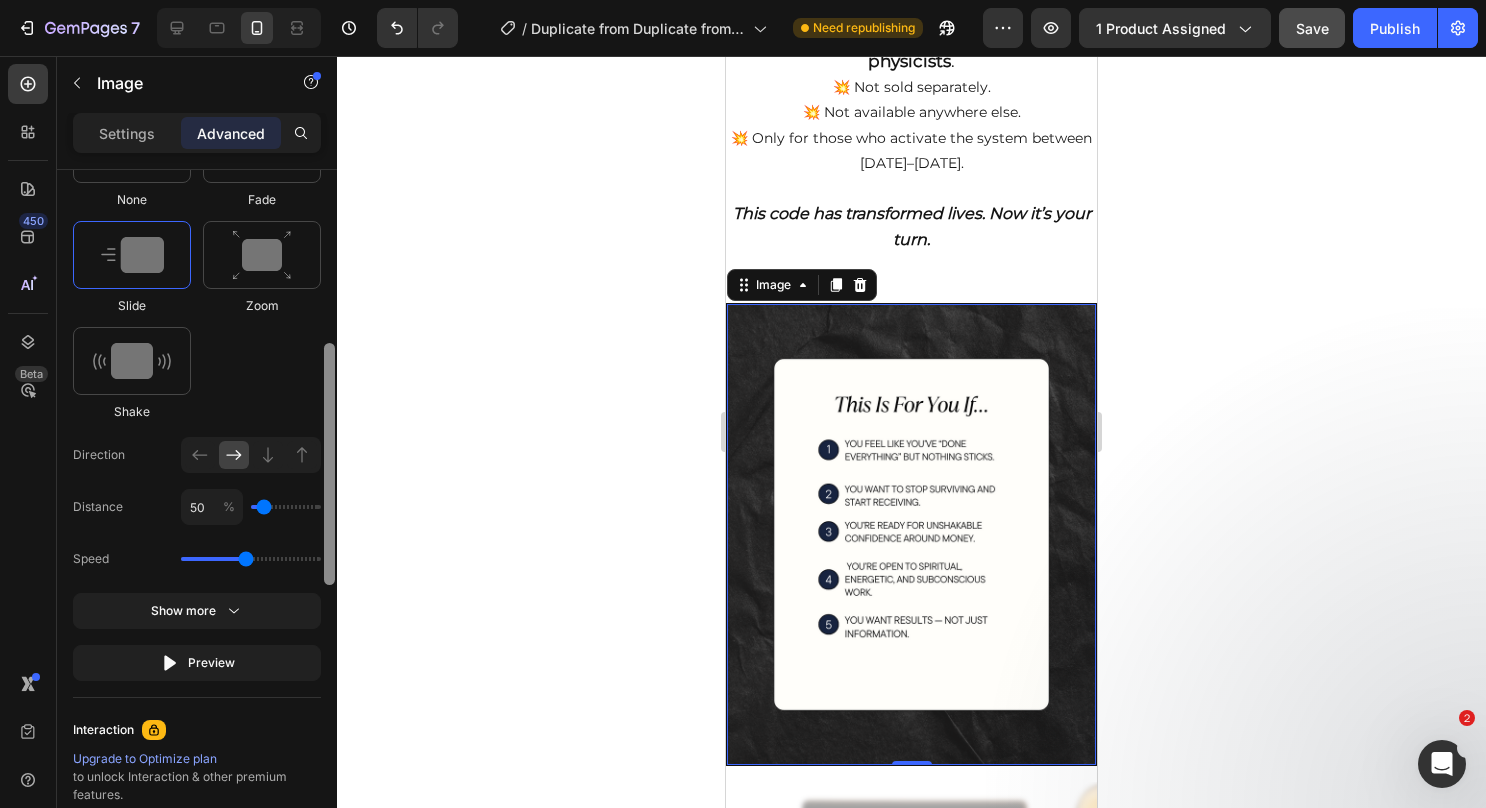 drag, startPoint x: 332, startPoint y: 459, endPoint x: 336, endPoint y: 776, distance: 317.02524 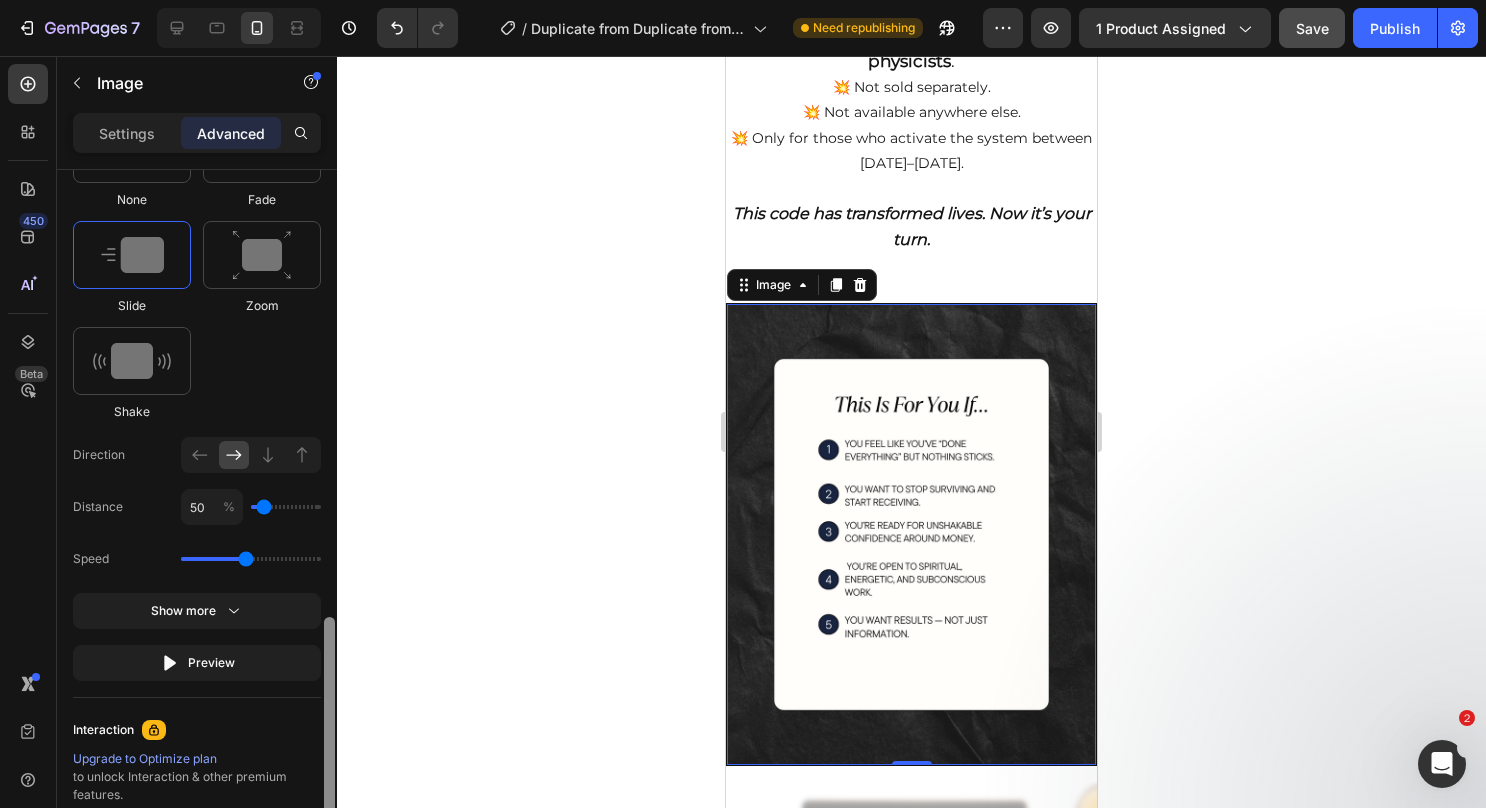 scroll, scrollTop: 1128, scrollLeft: 0, axis: vertical 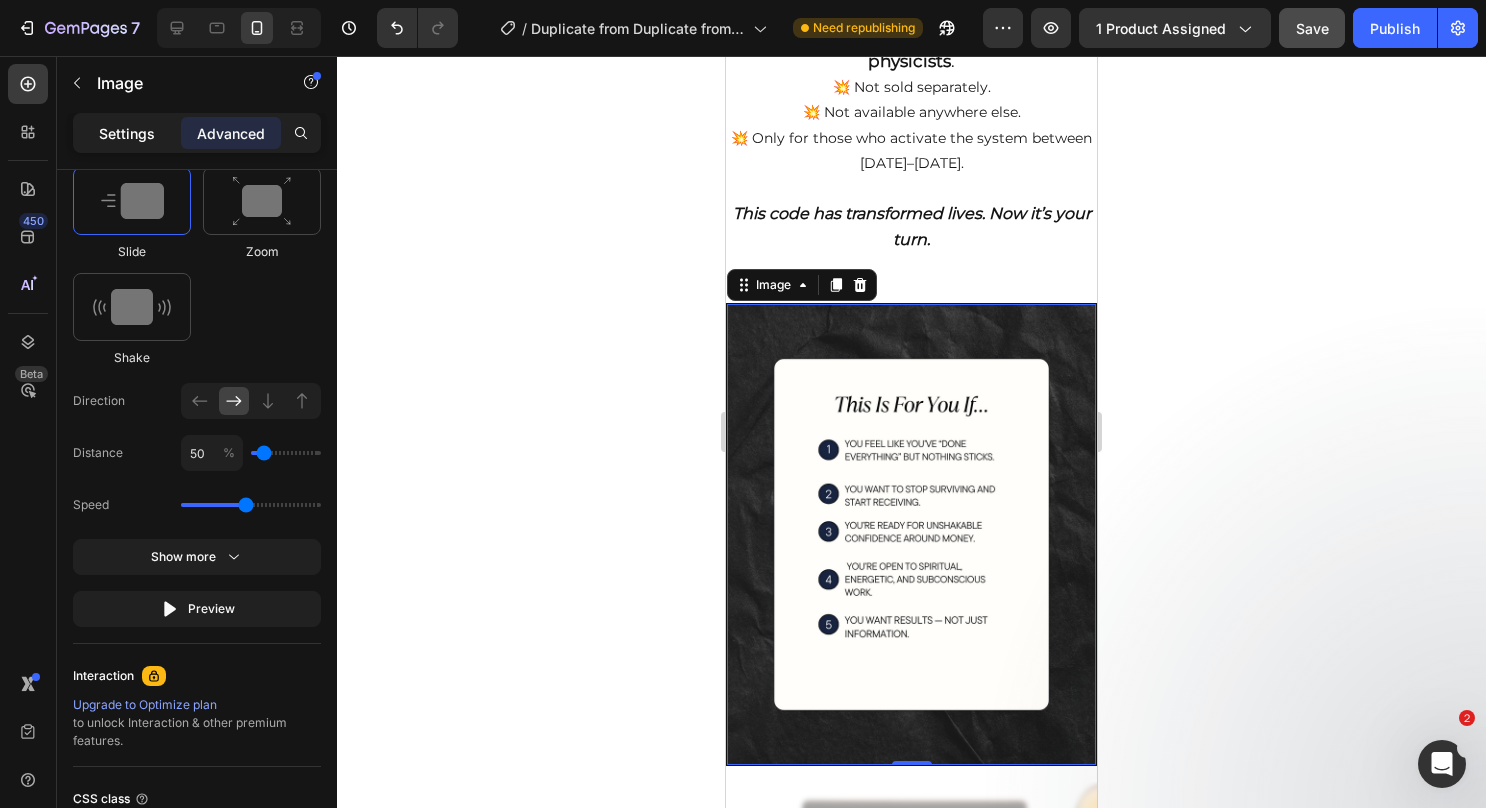 click on "Settings" 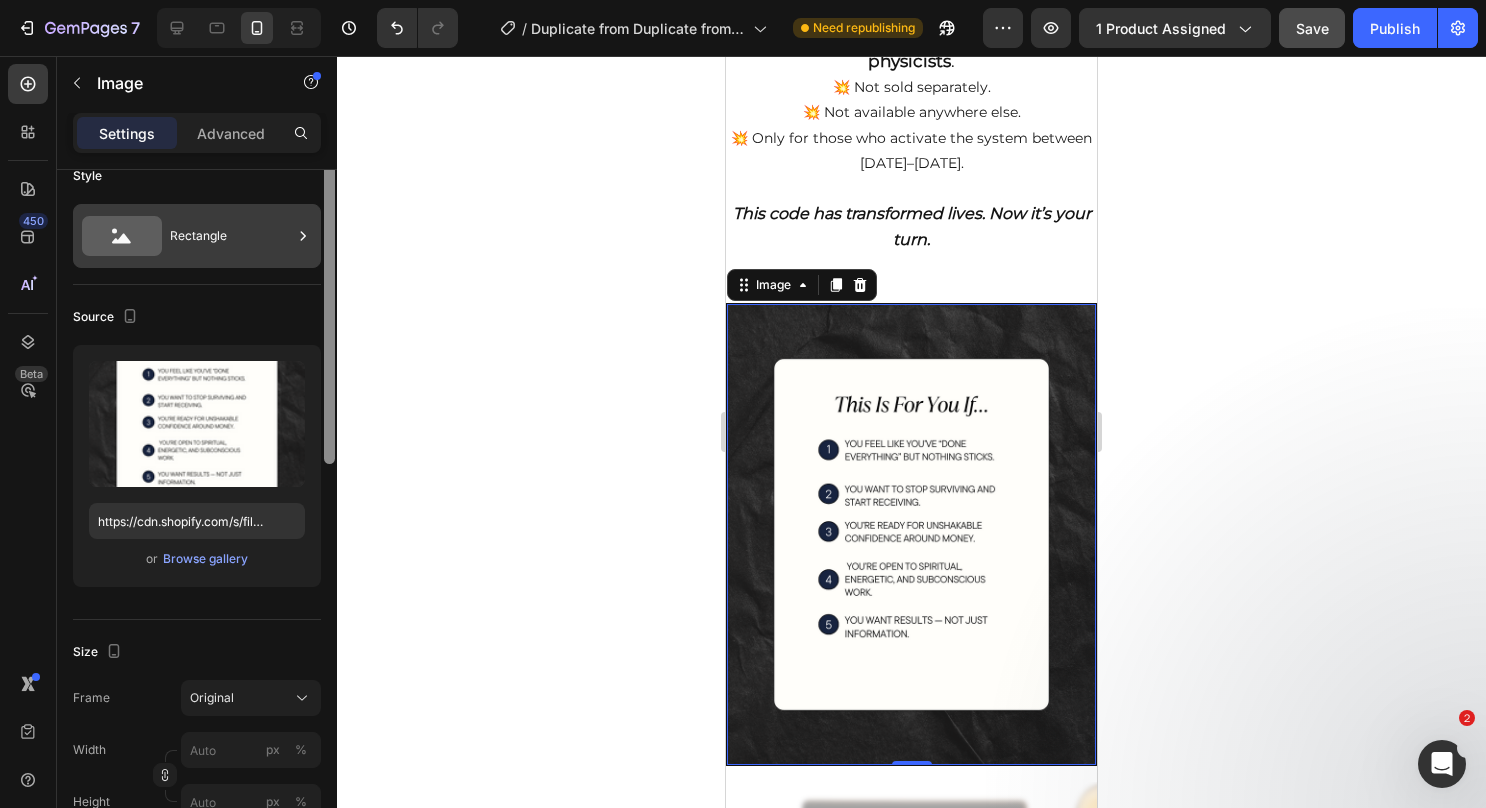 scroll, scrollTop: 0, scrollLeft: 0, axis: both 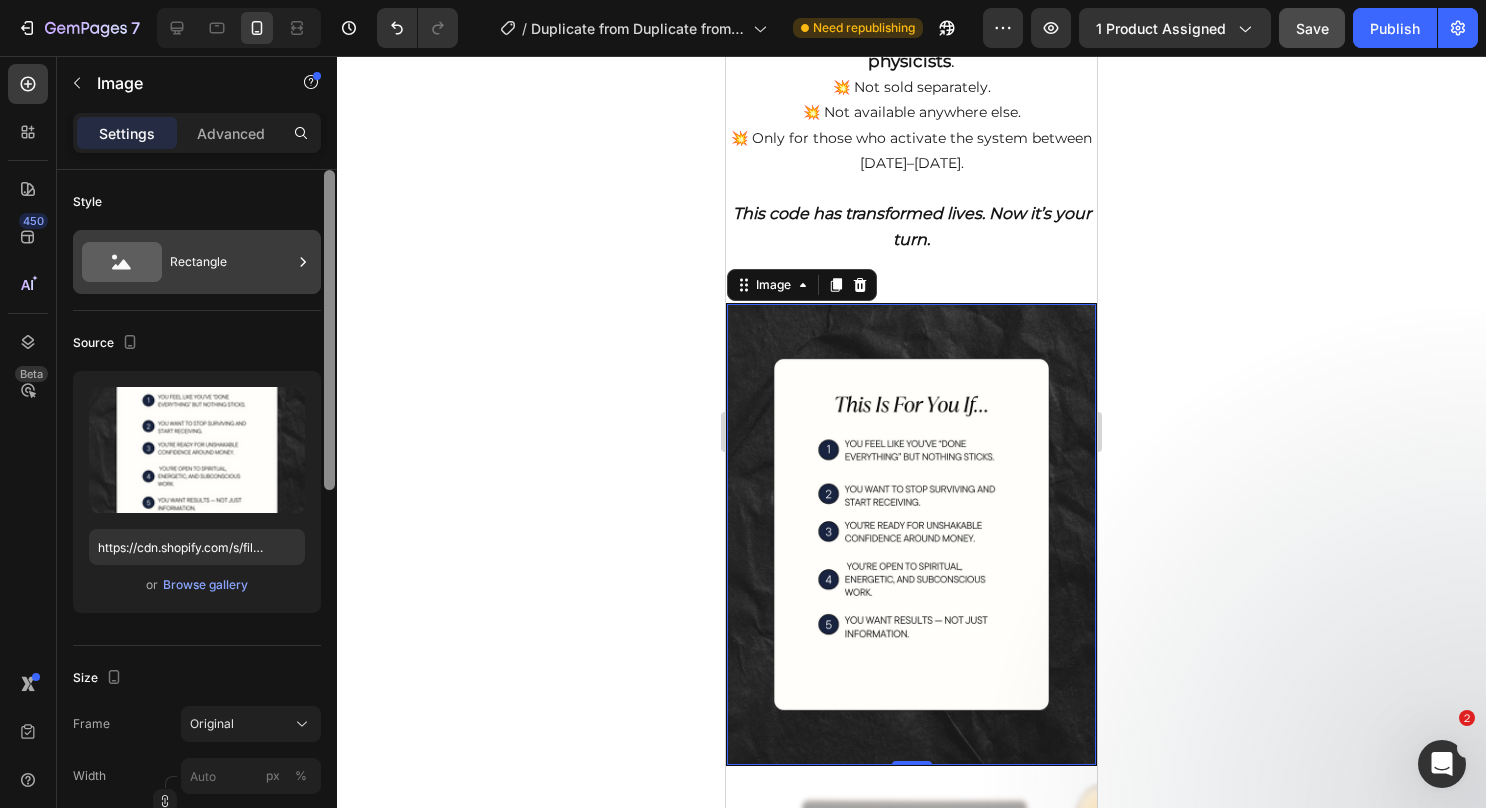 drag, startPoint x: 332, startPoint y: 625, endPoint x: 288, endPoint y: 230, distance: 397.44308 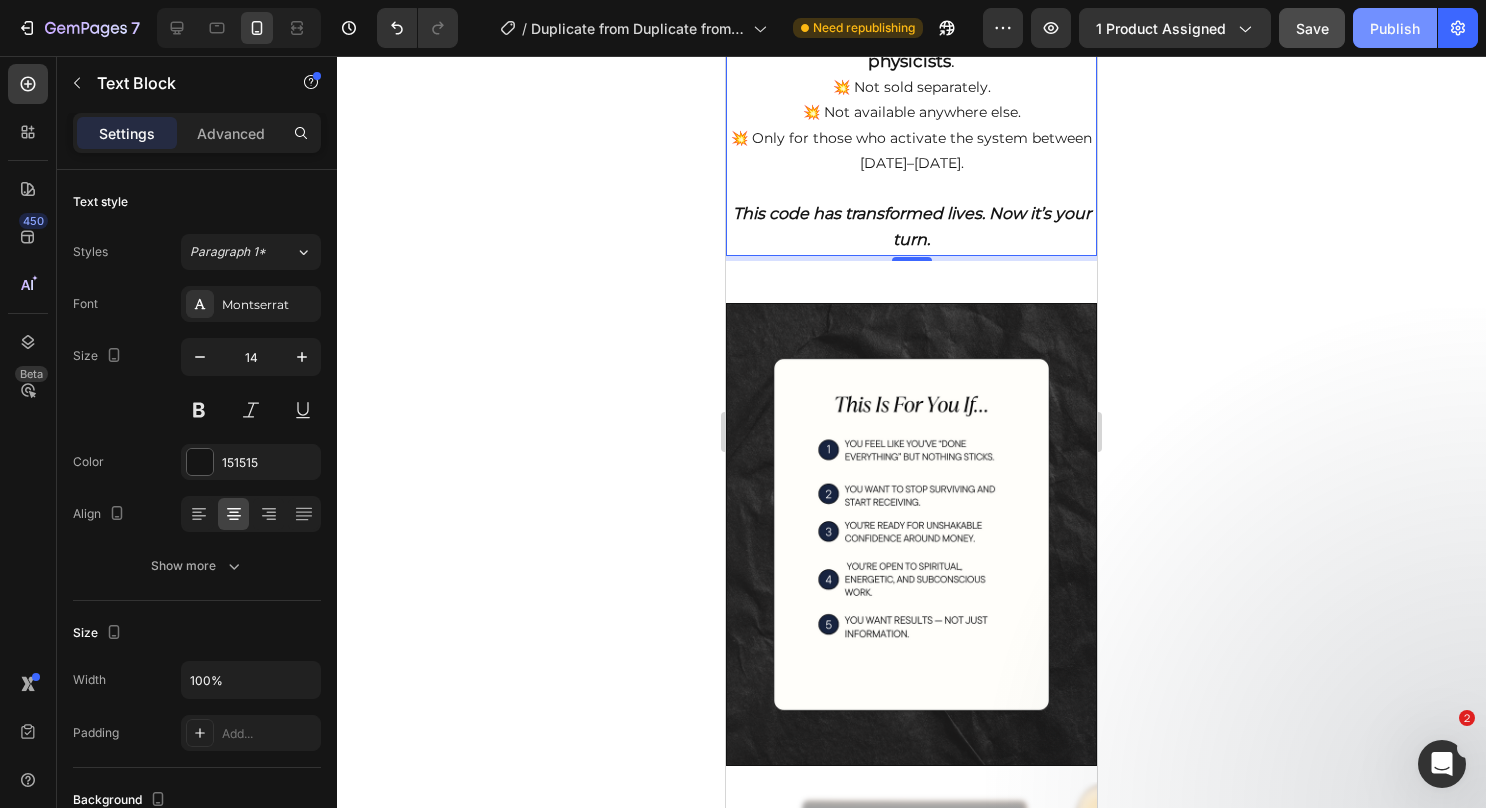 click on "Publish" 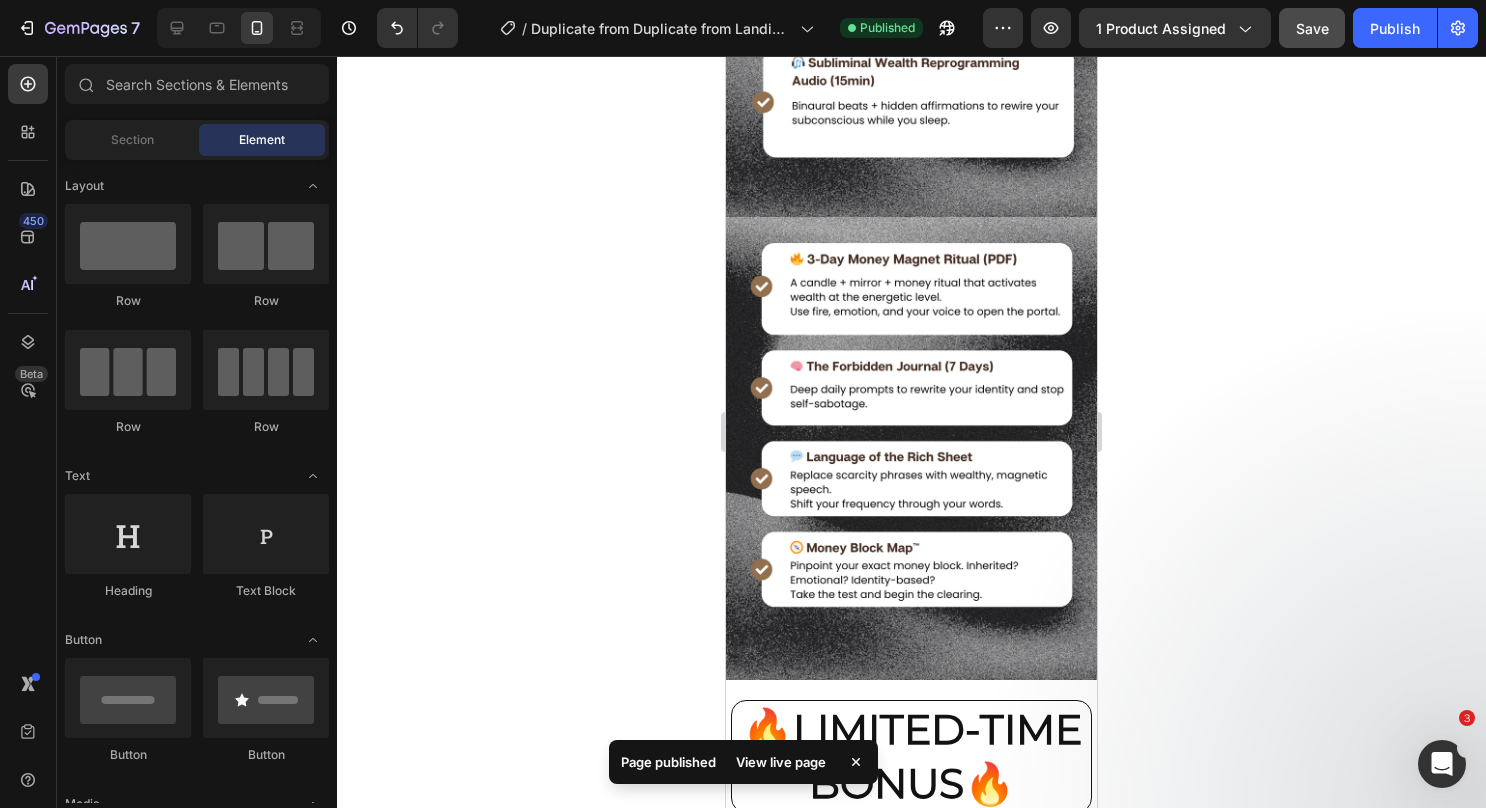 scroll, scrollTop: 1735, scrollLeft: 0, axis: vertical 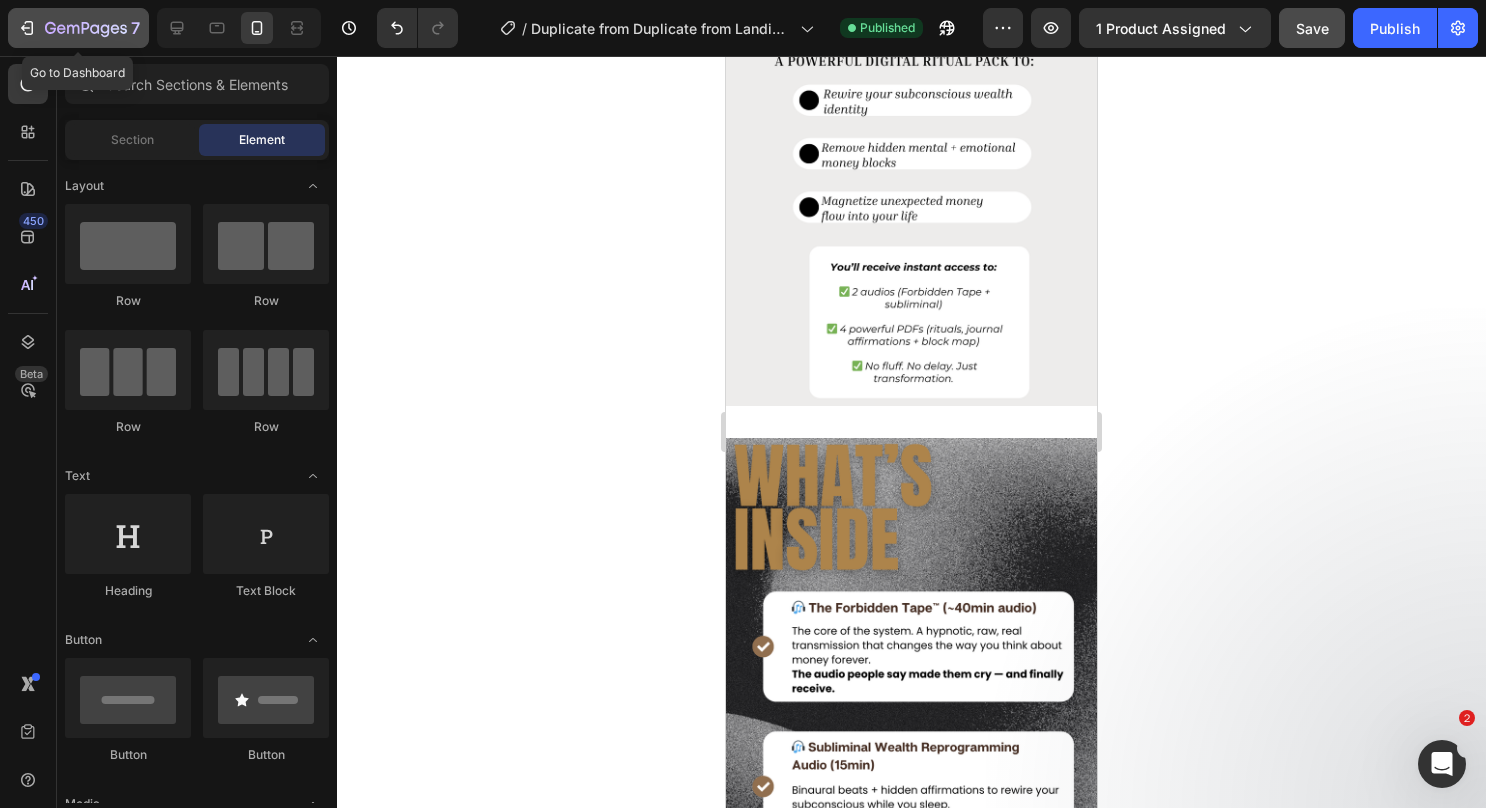 click 